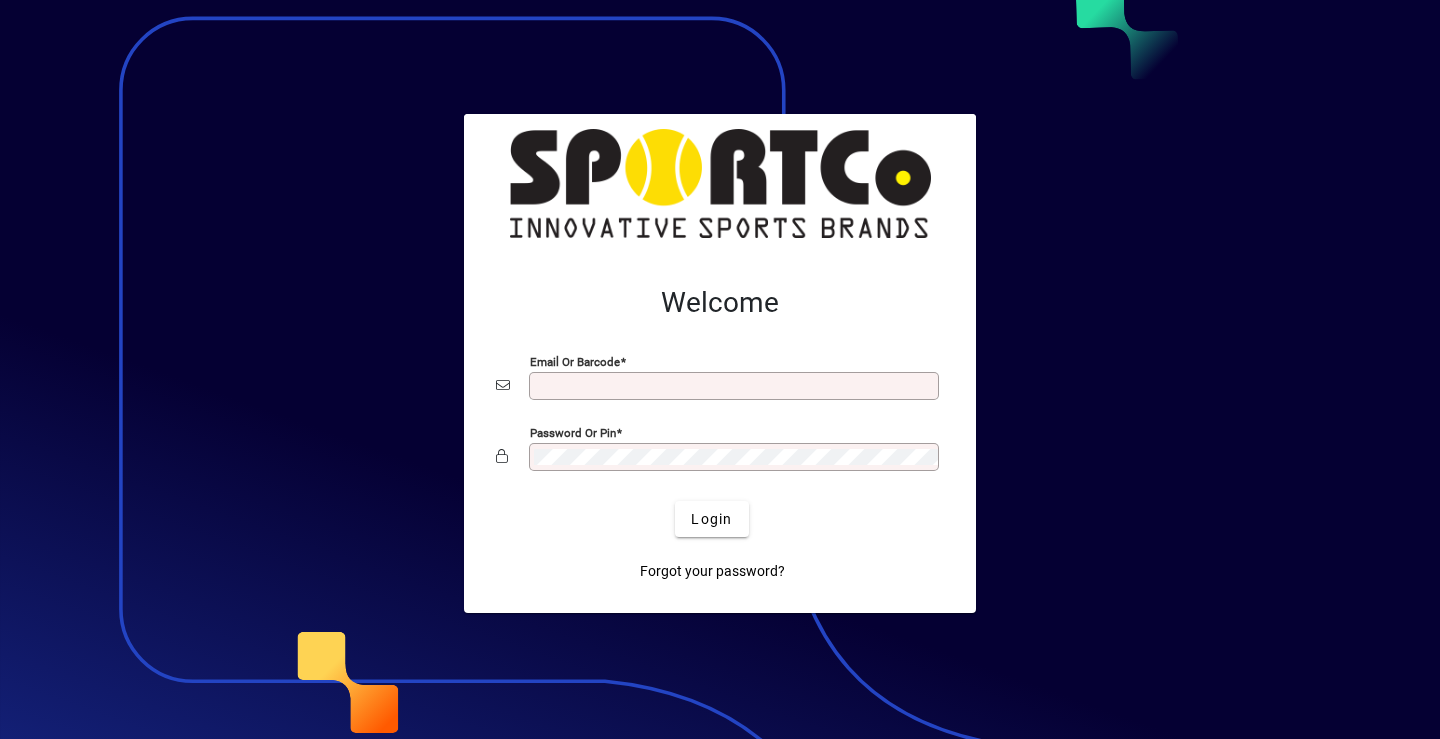 scroll, scrollTop: 0, scrollLeft: 0, axis: both 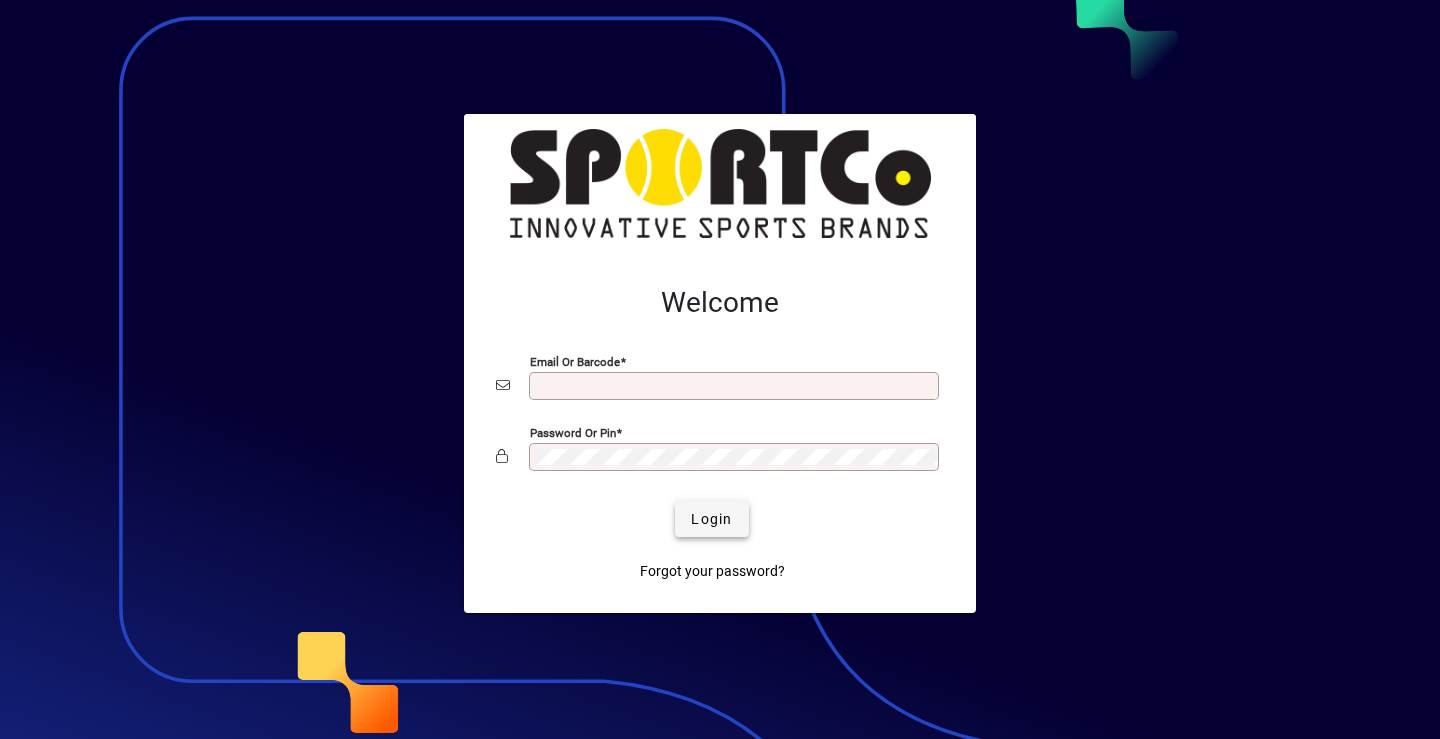 type on "**********" 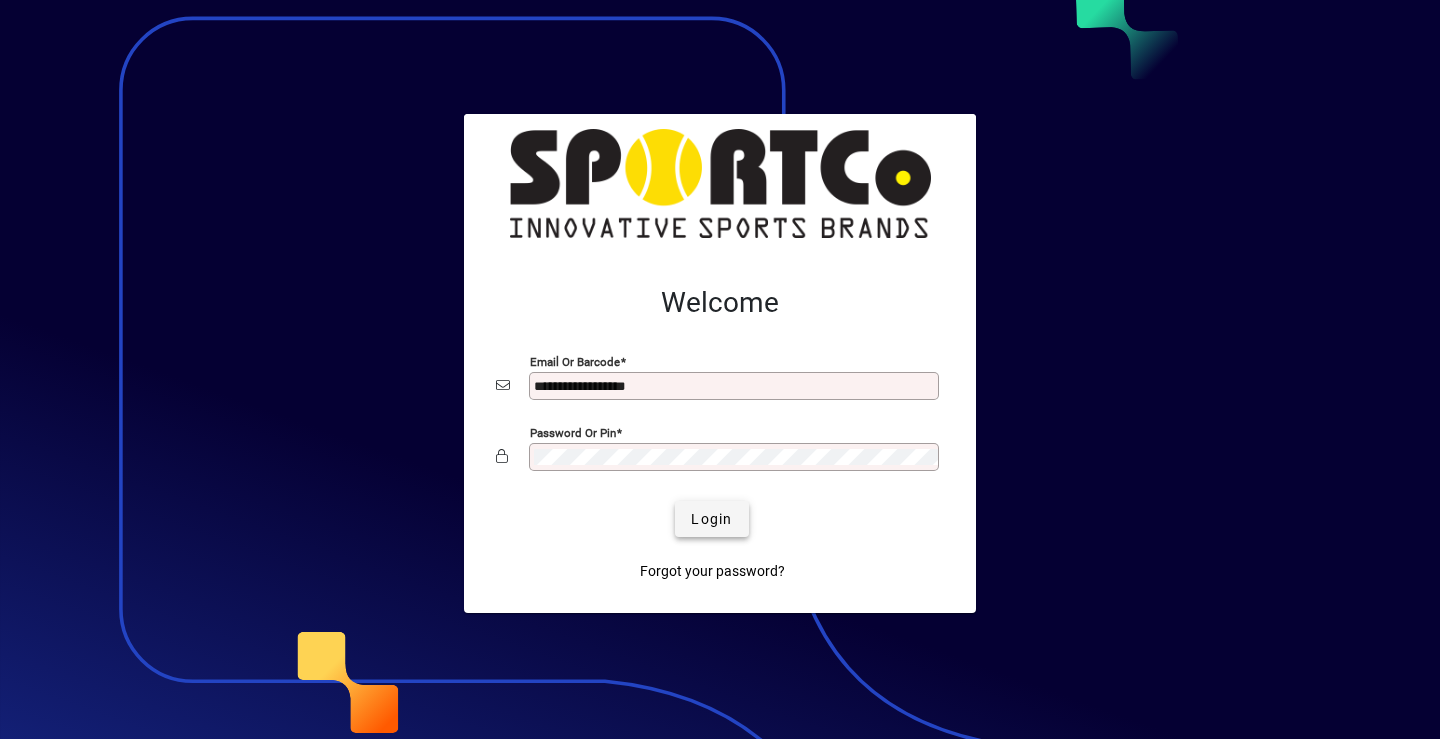 click on "Login" 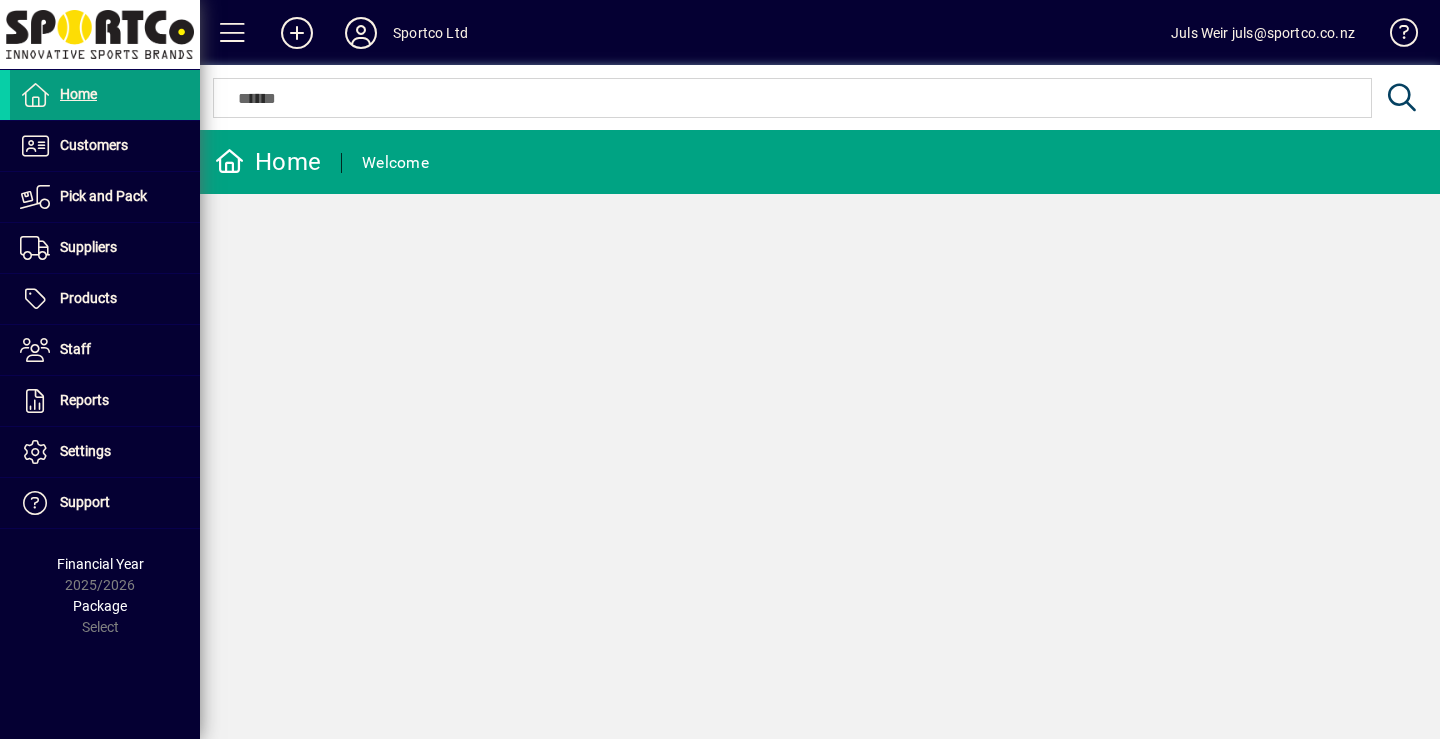 scroll, scrollTop: 0, scrollLeft: 0, axis: both 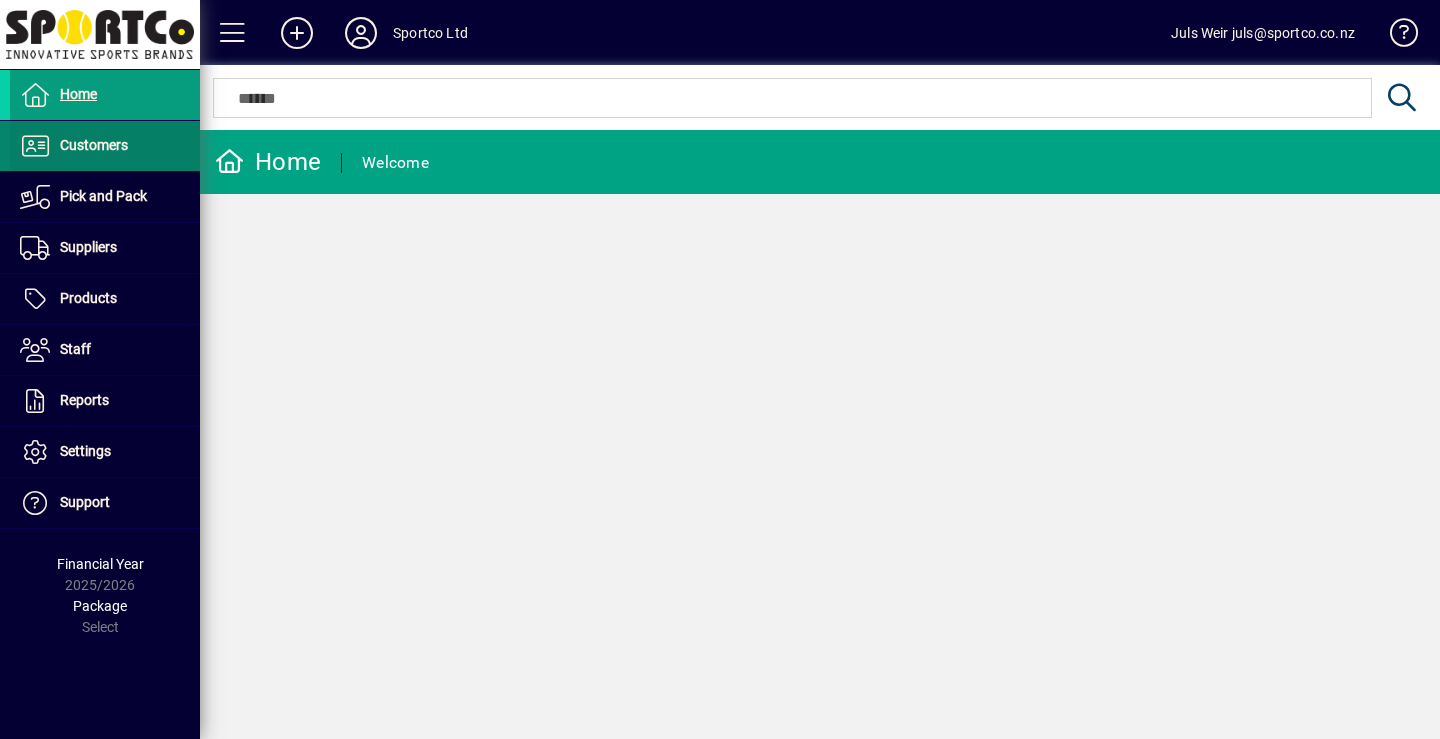 click on "Customers" at bounding box center (94, 145) 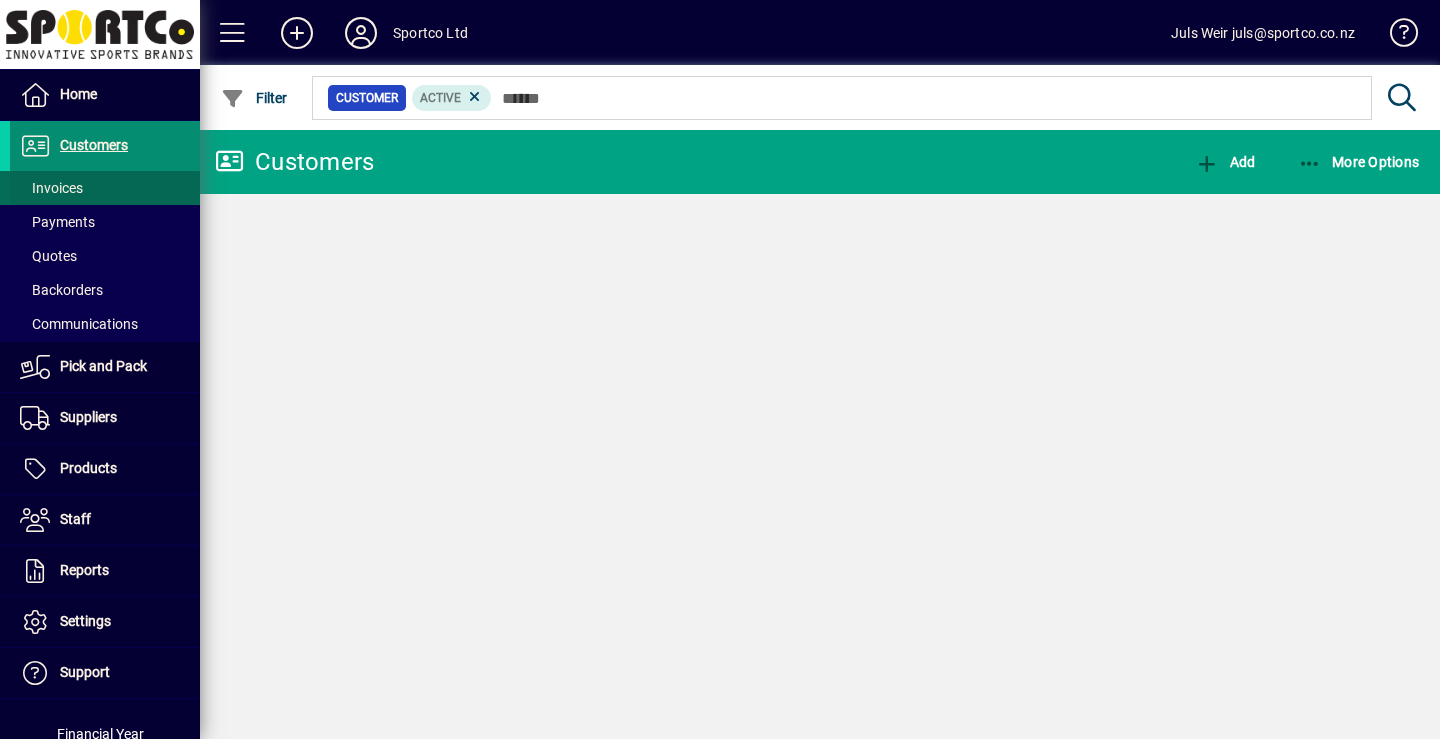 click on "Invoices" at bounding box center [51, 188] 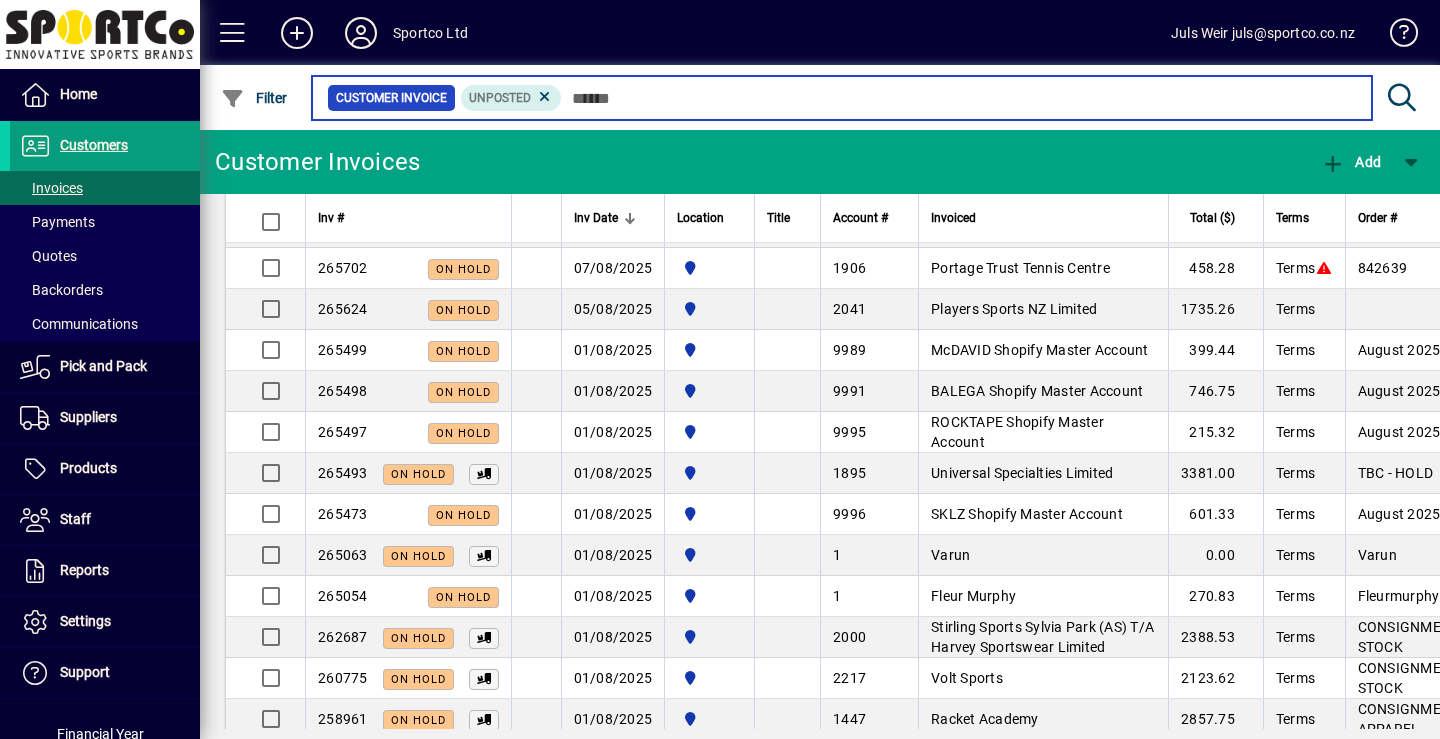 scroll, scrollTop: 120, scrollLeft: 0, axis: vertical 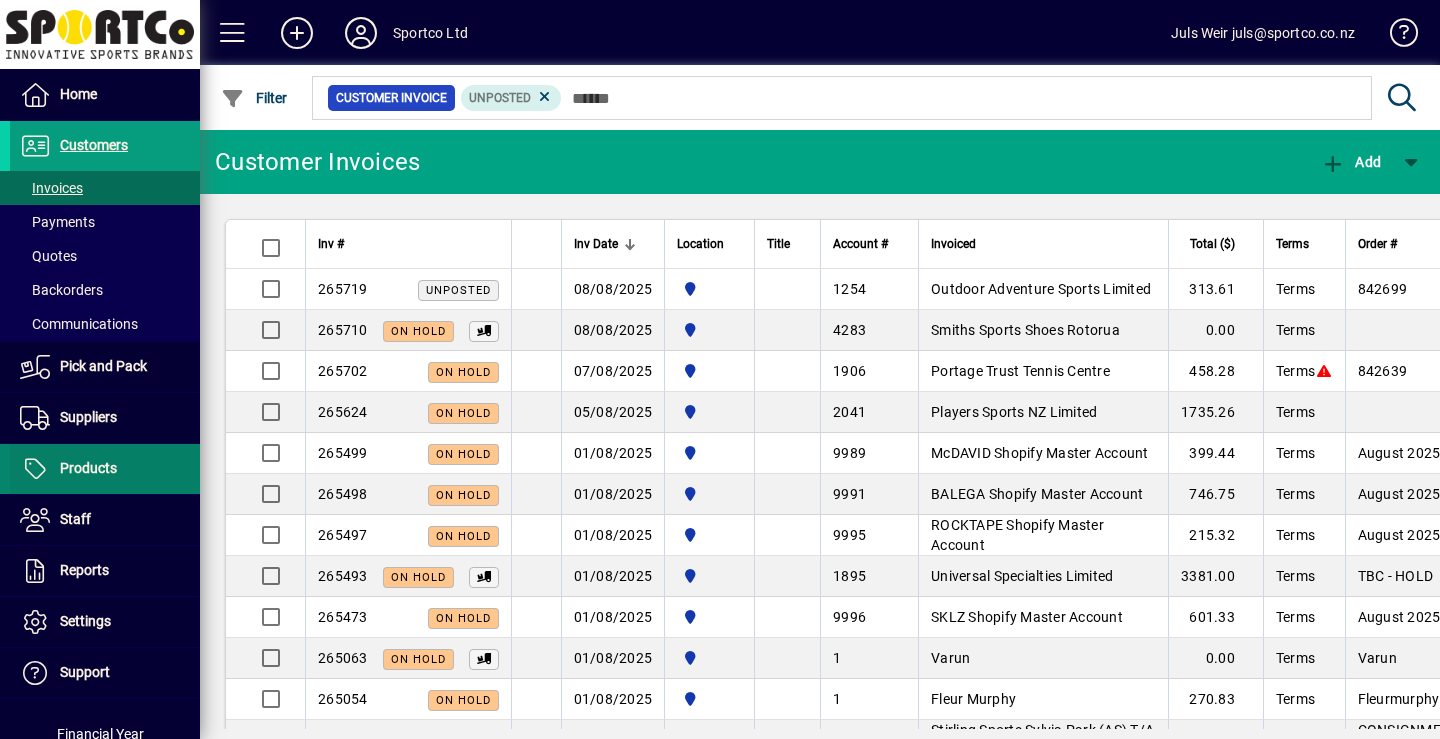 click on "Products" at bounding box center [88, 468] 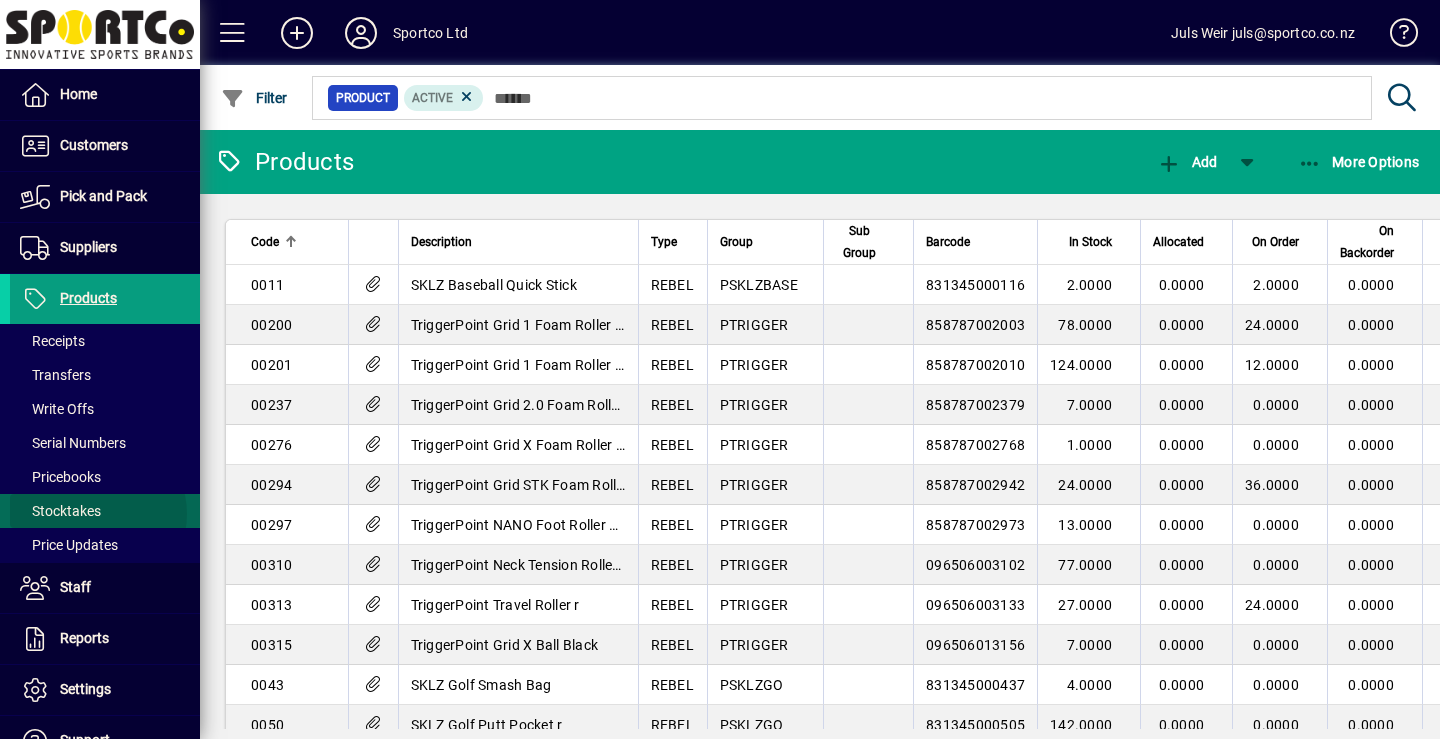 click on "Stocktakes" at bounding box center (60, 511) 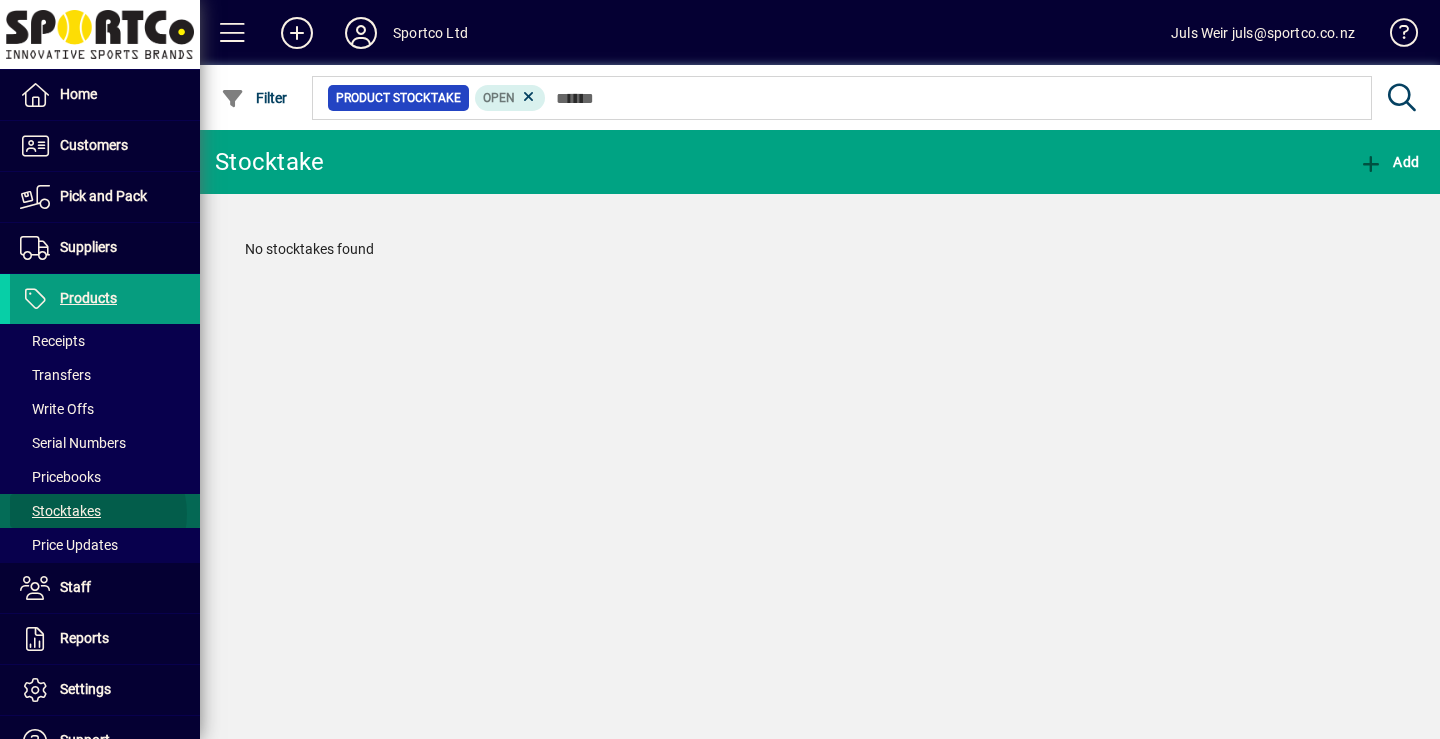 click on "Stocktakes" at bounding box center (60, 511) 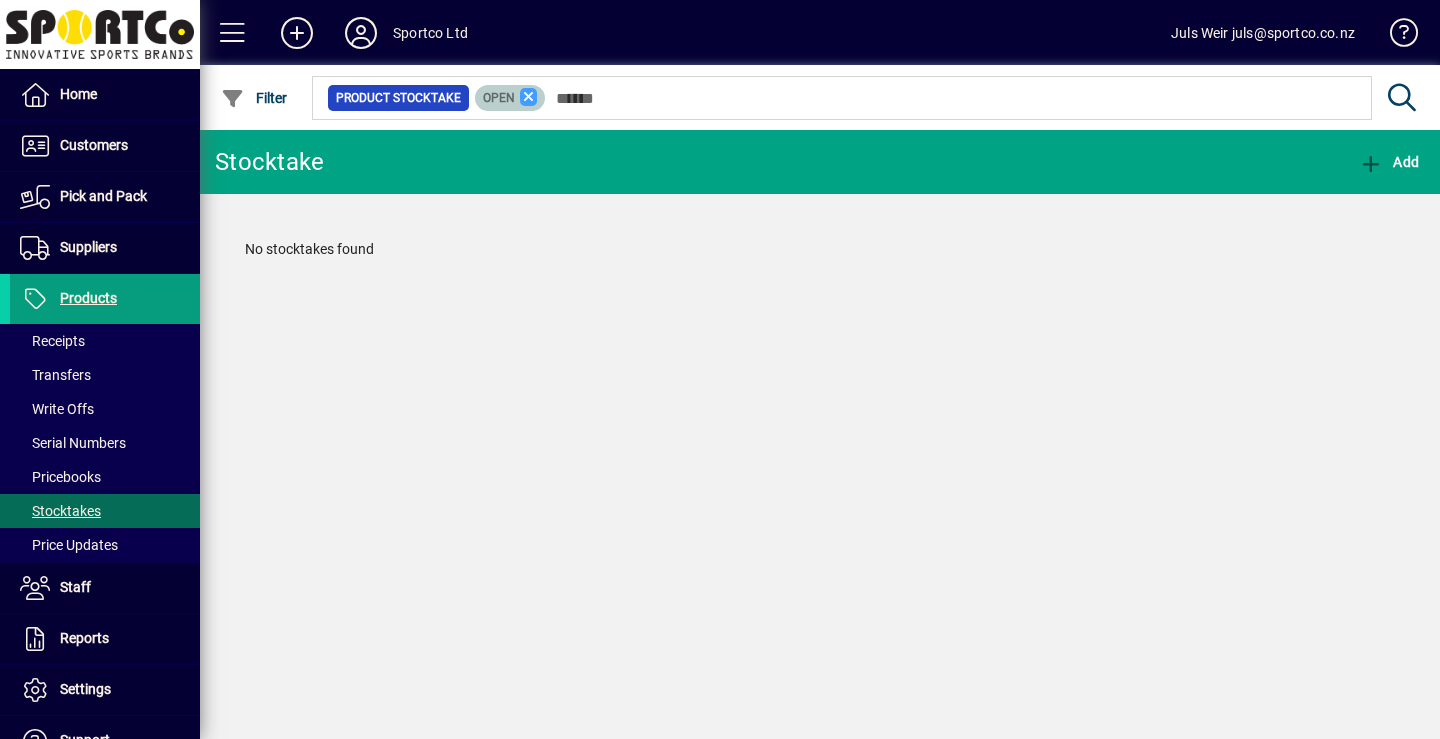 click at bounding box center (529, 97) 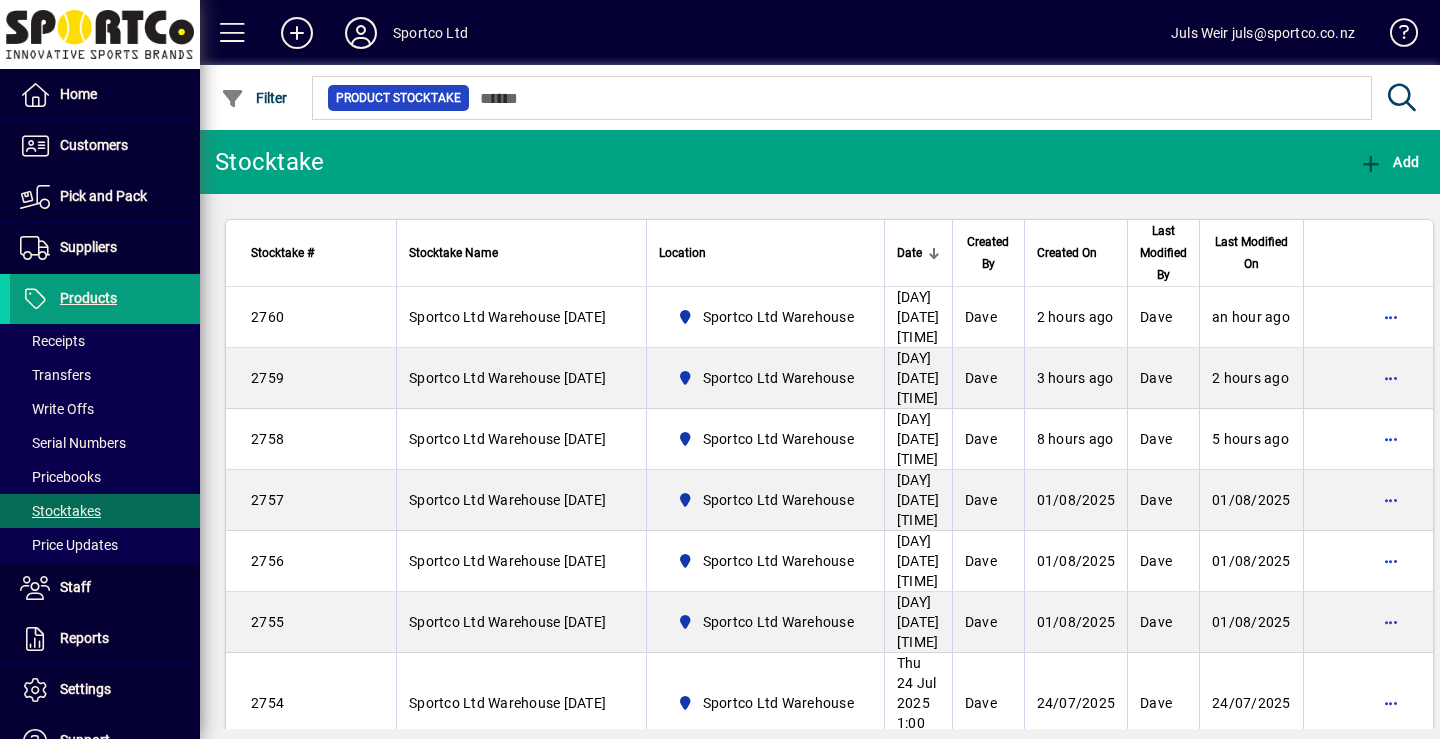click on "Sportco Ltd Warehouse [DATE]" at bounding box center (507, 439) 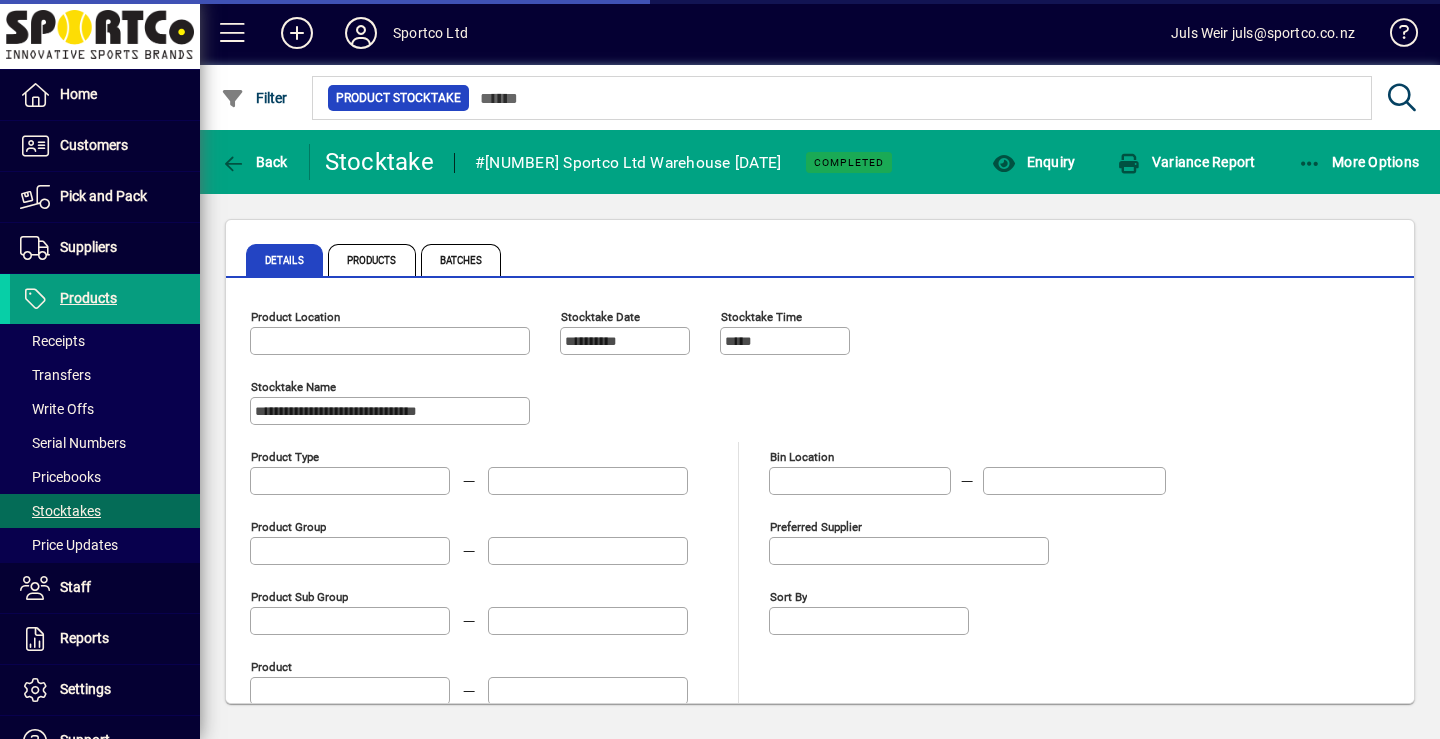 type on "**********" 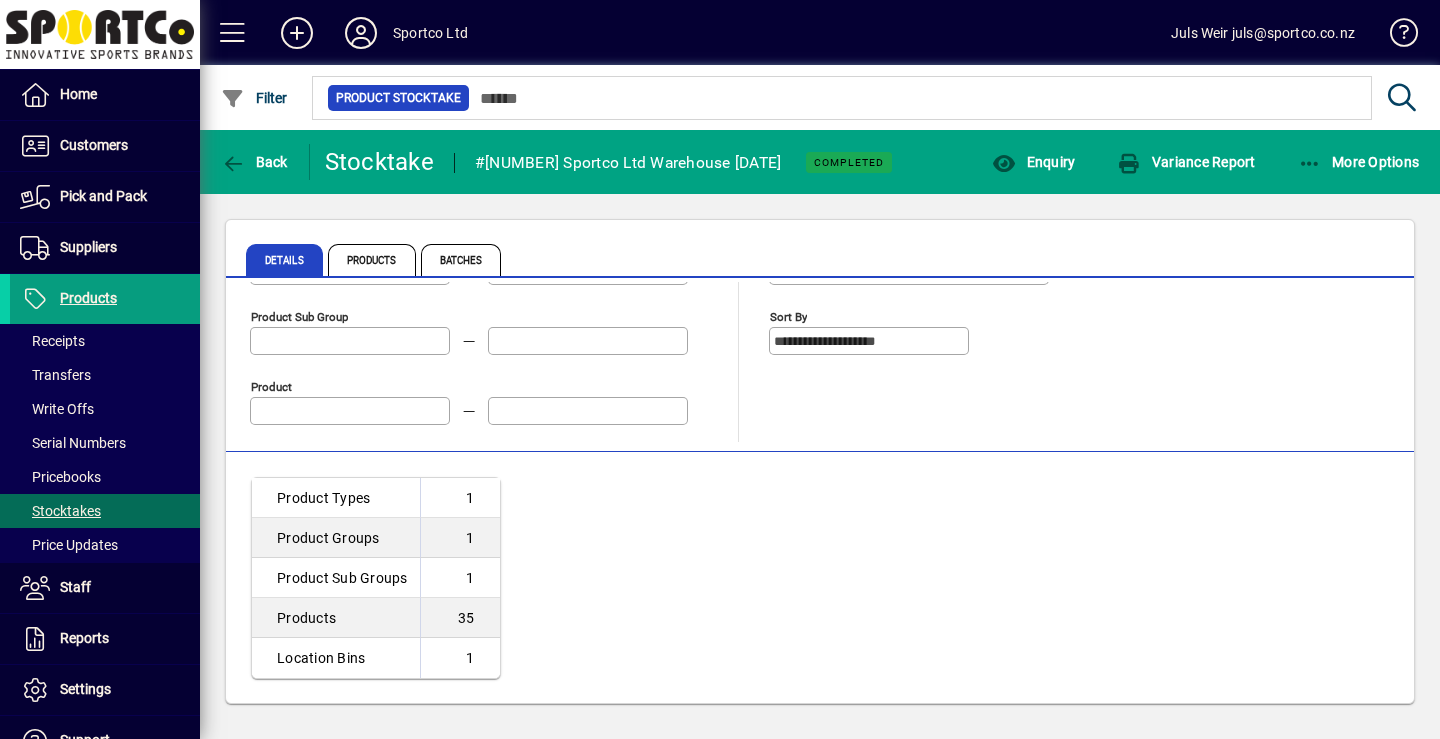 scroll, scrollTop: 281, scrollLeft: 0, axis: vertical 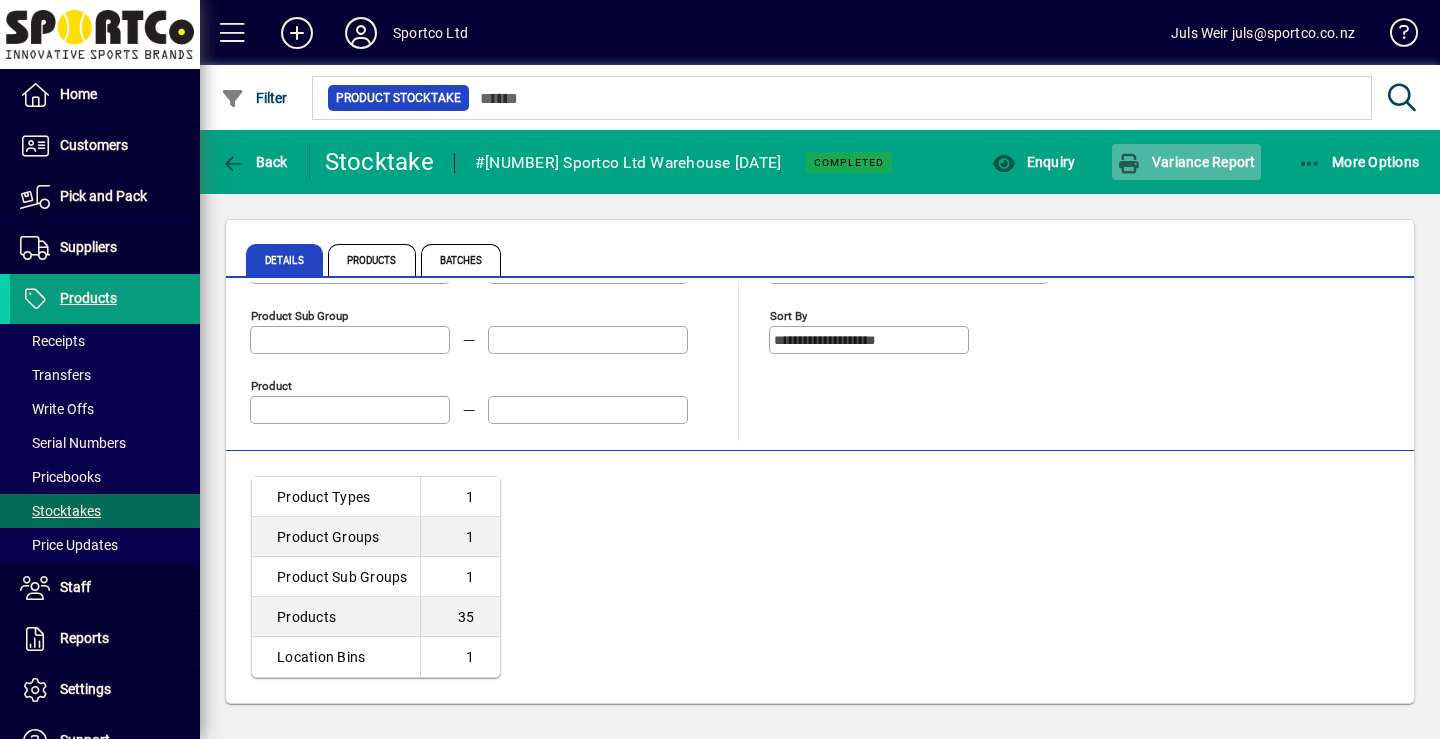 click on "Variance Report" 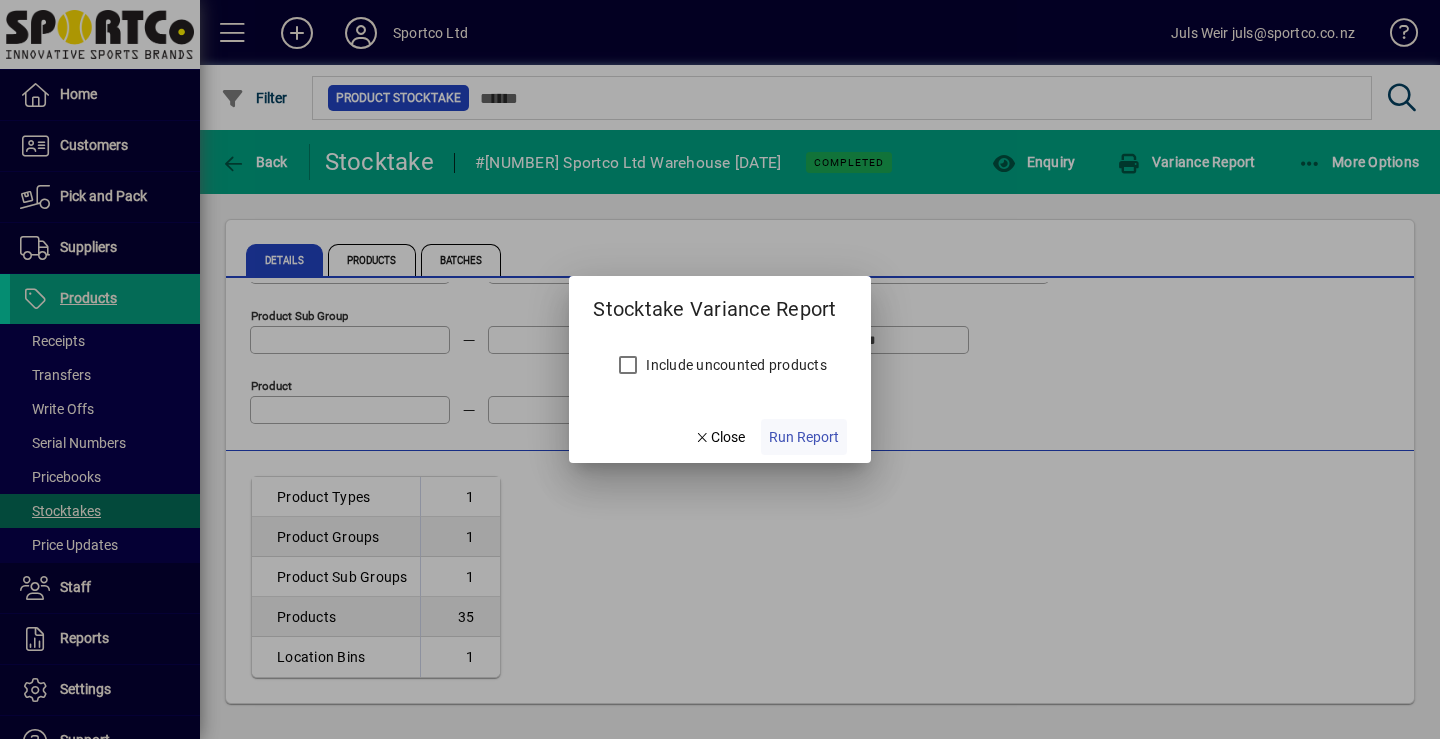 click on "Run Report" 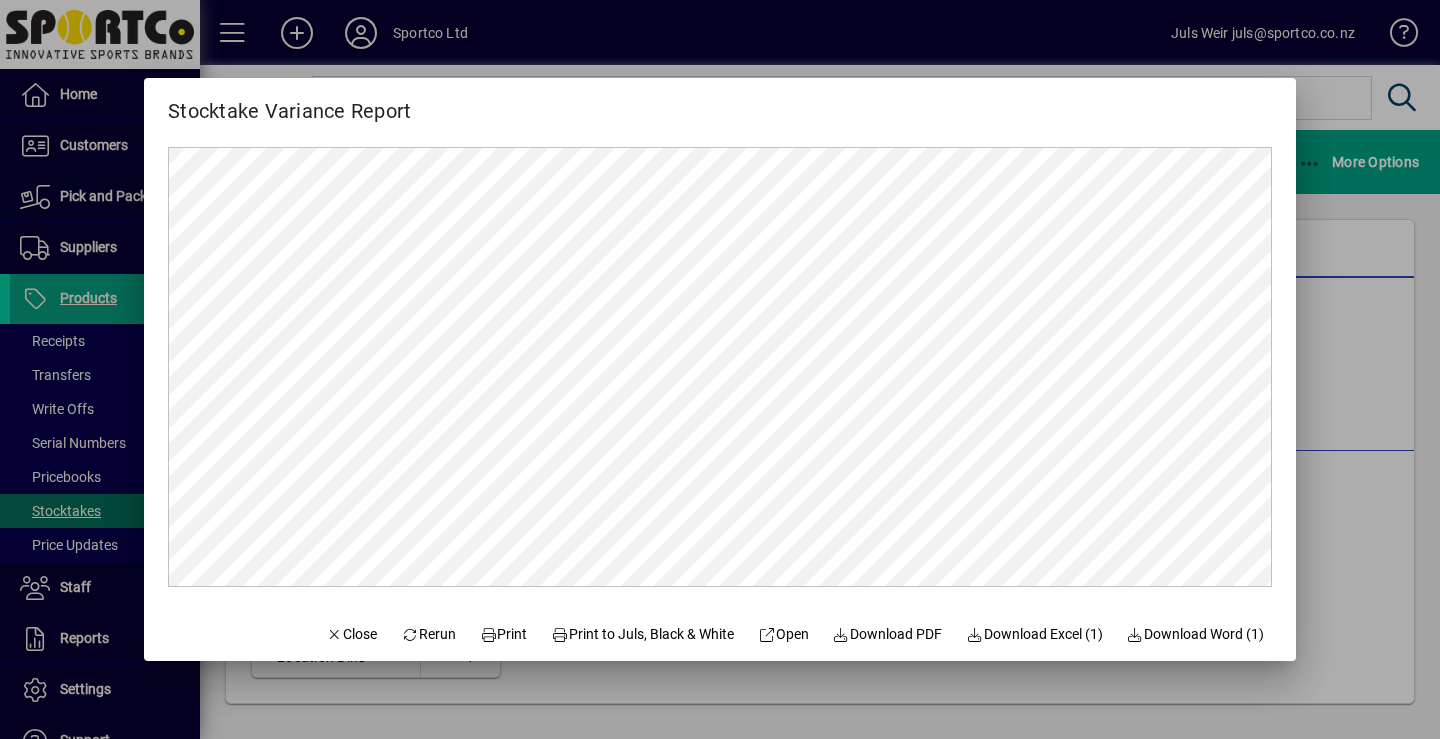 scroll, scrollTop: 0, scrollLeft: 0, axis: both 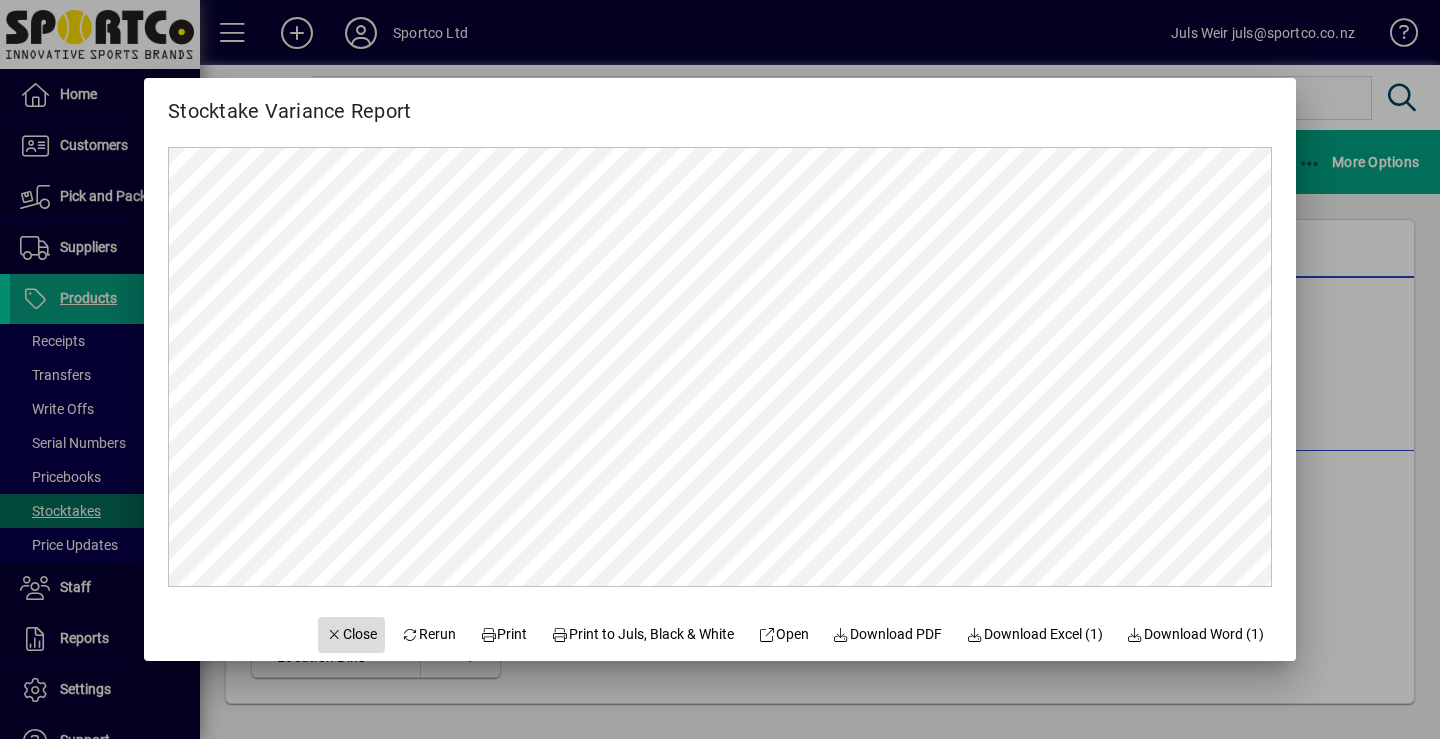 click on "Close" 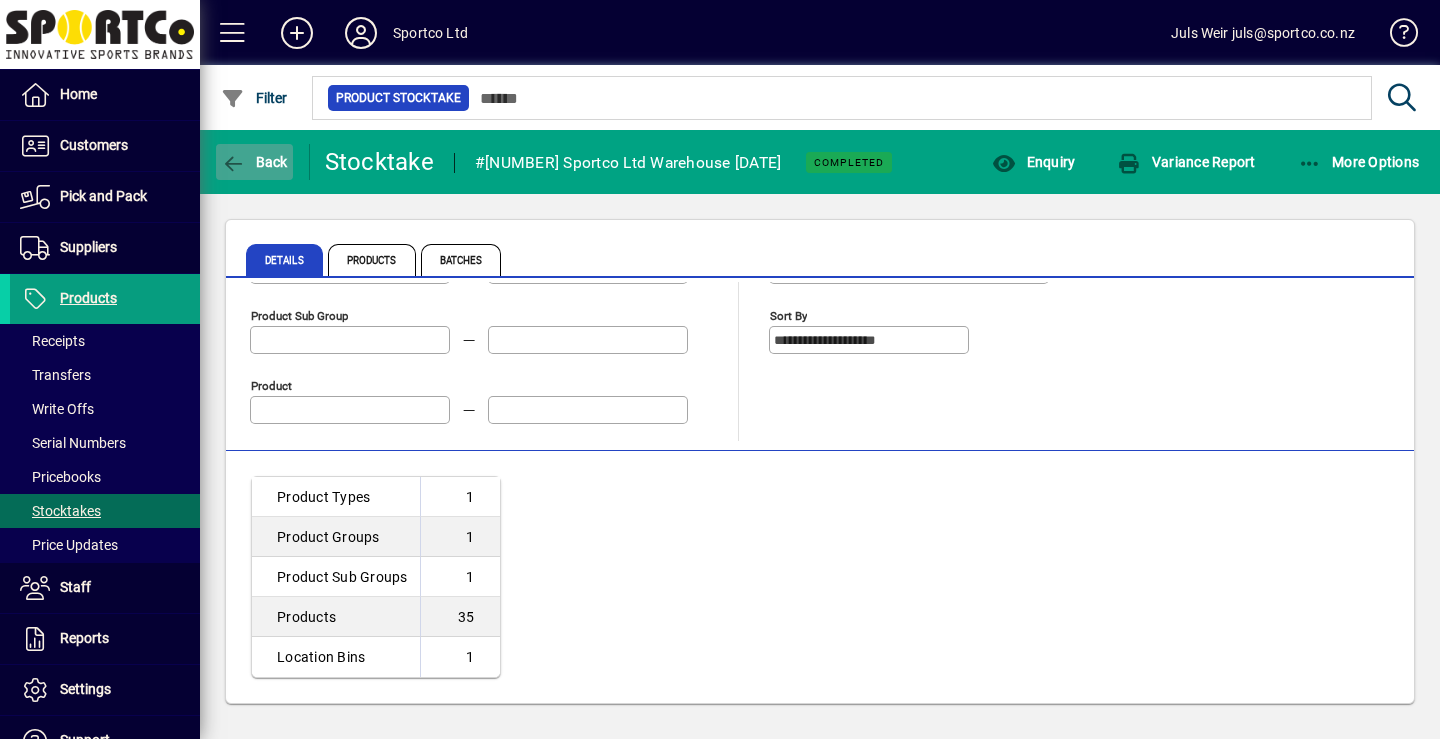 click 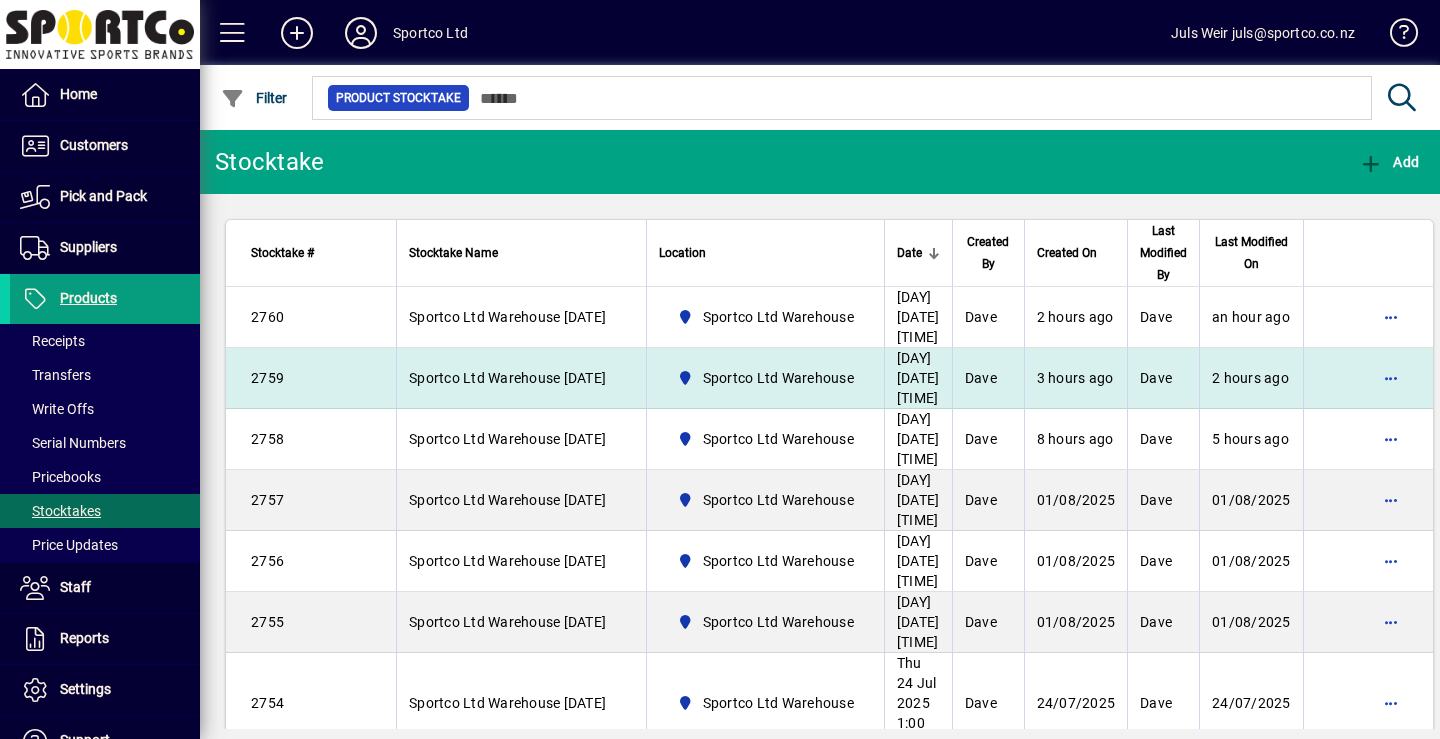 click on "Sportco Ltd Warehouse [DATE]" at bounding box center [521, 378] 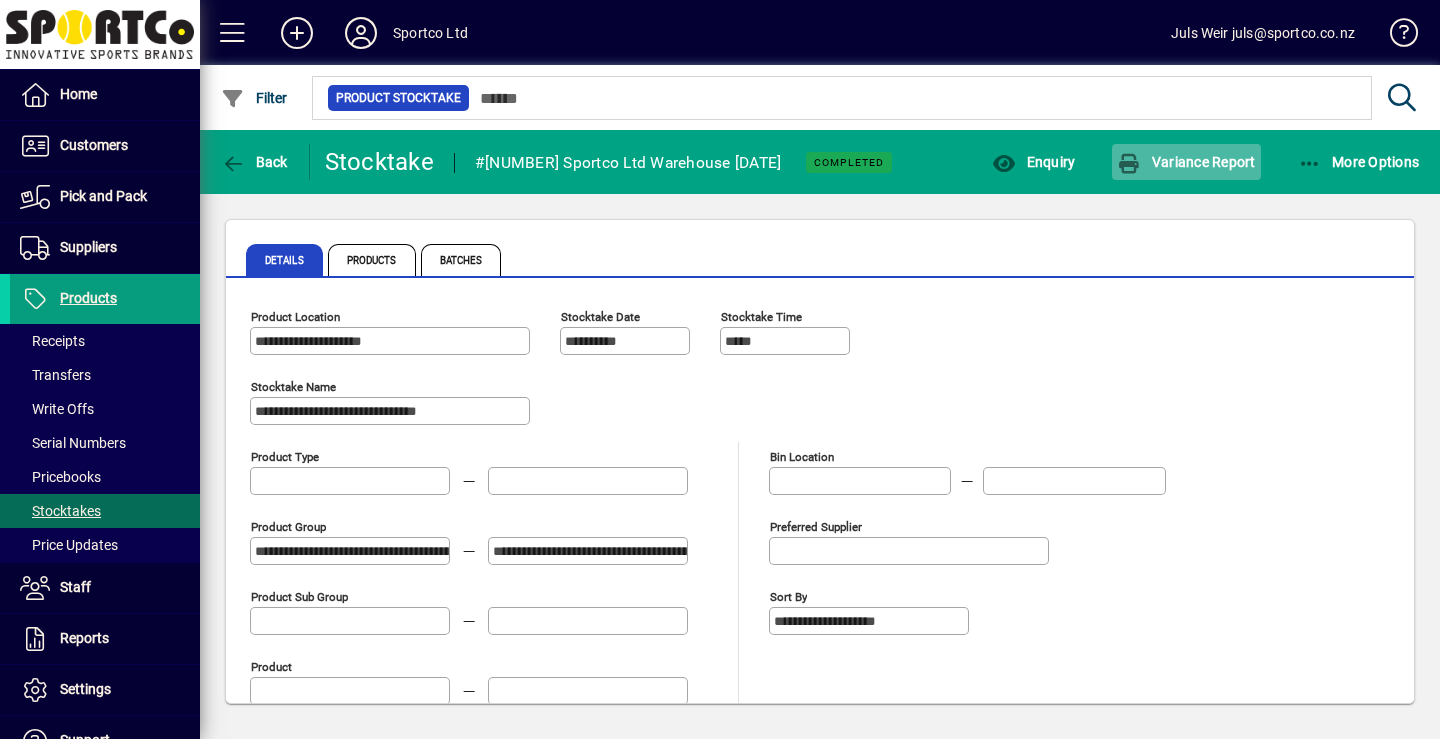 click on "Variance Report" 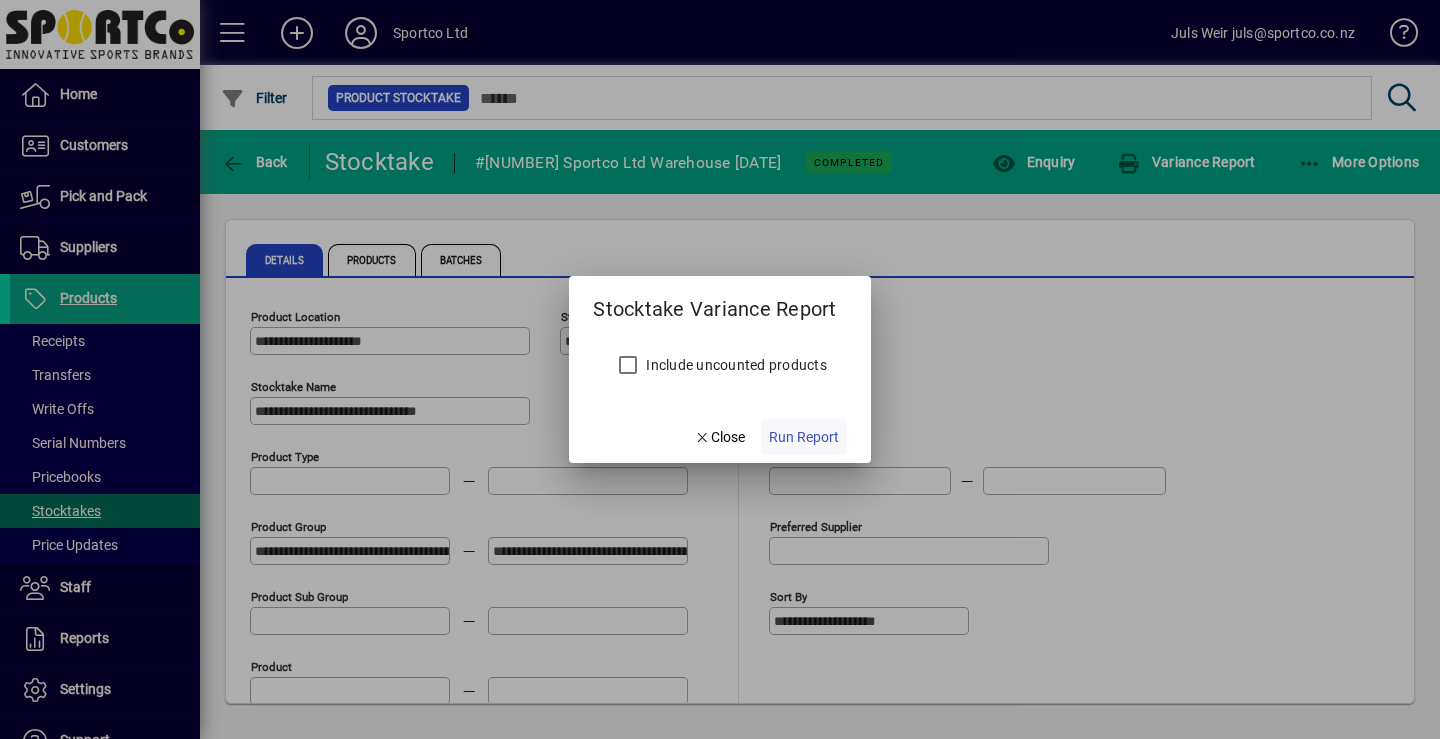 click on "Run Report" 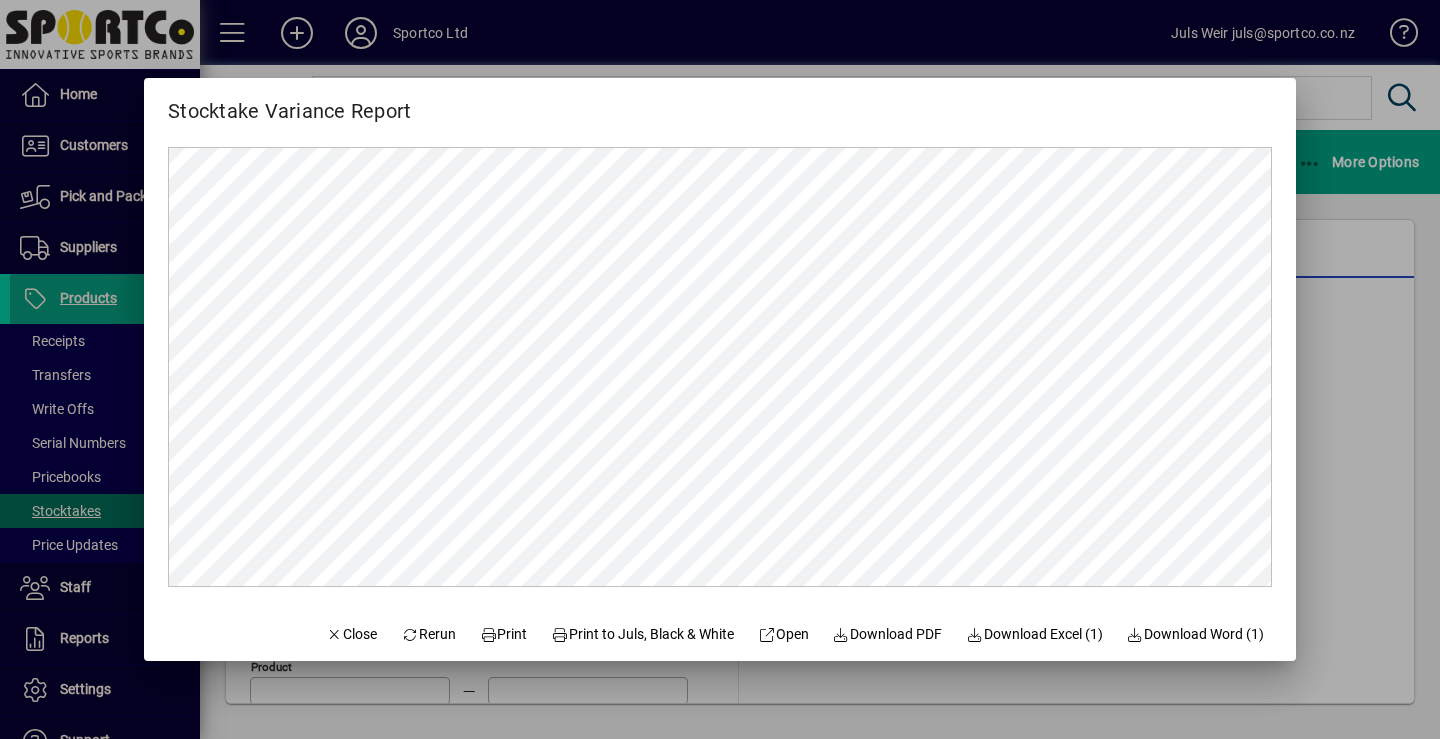 scroll, scrollTop: 0, scrollLeft: 0, axis: both 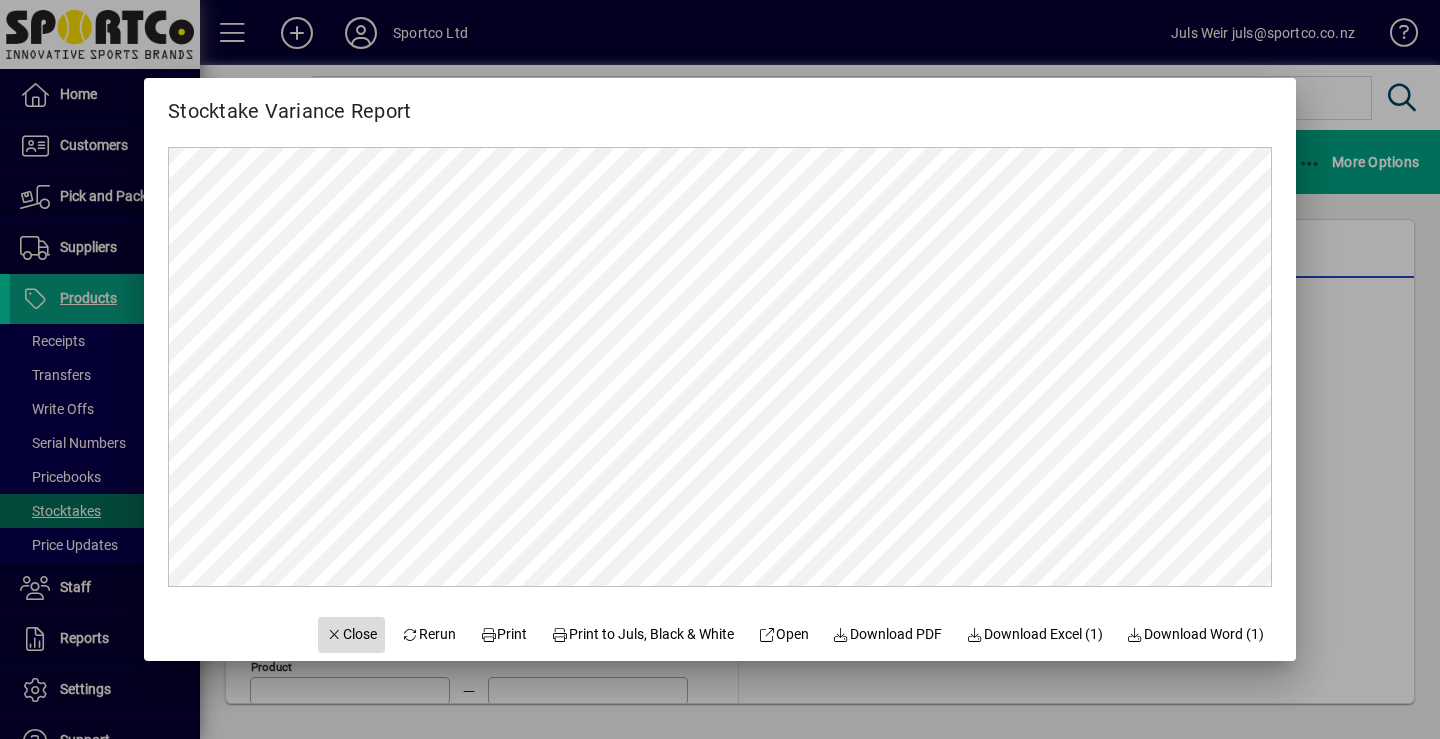 click on "Close" 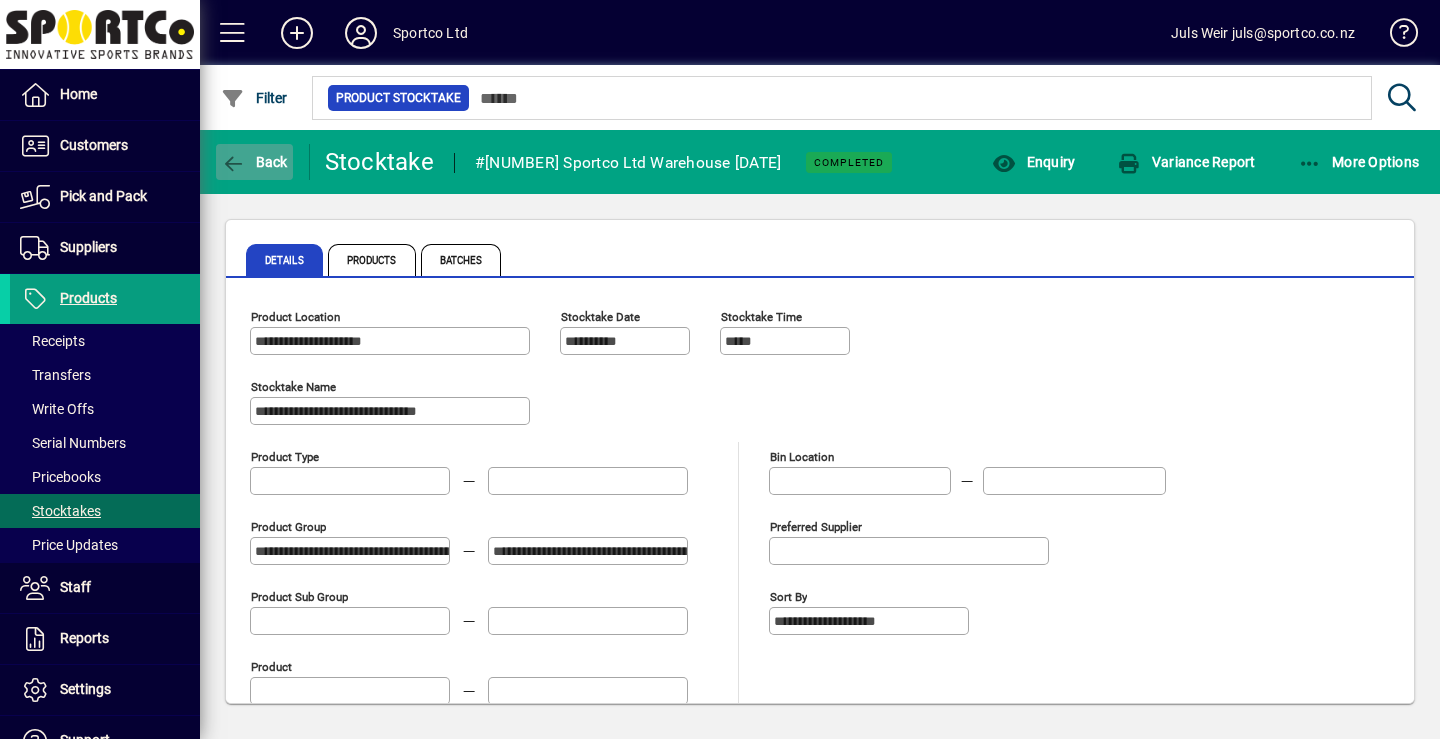 click on "Back" 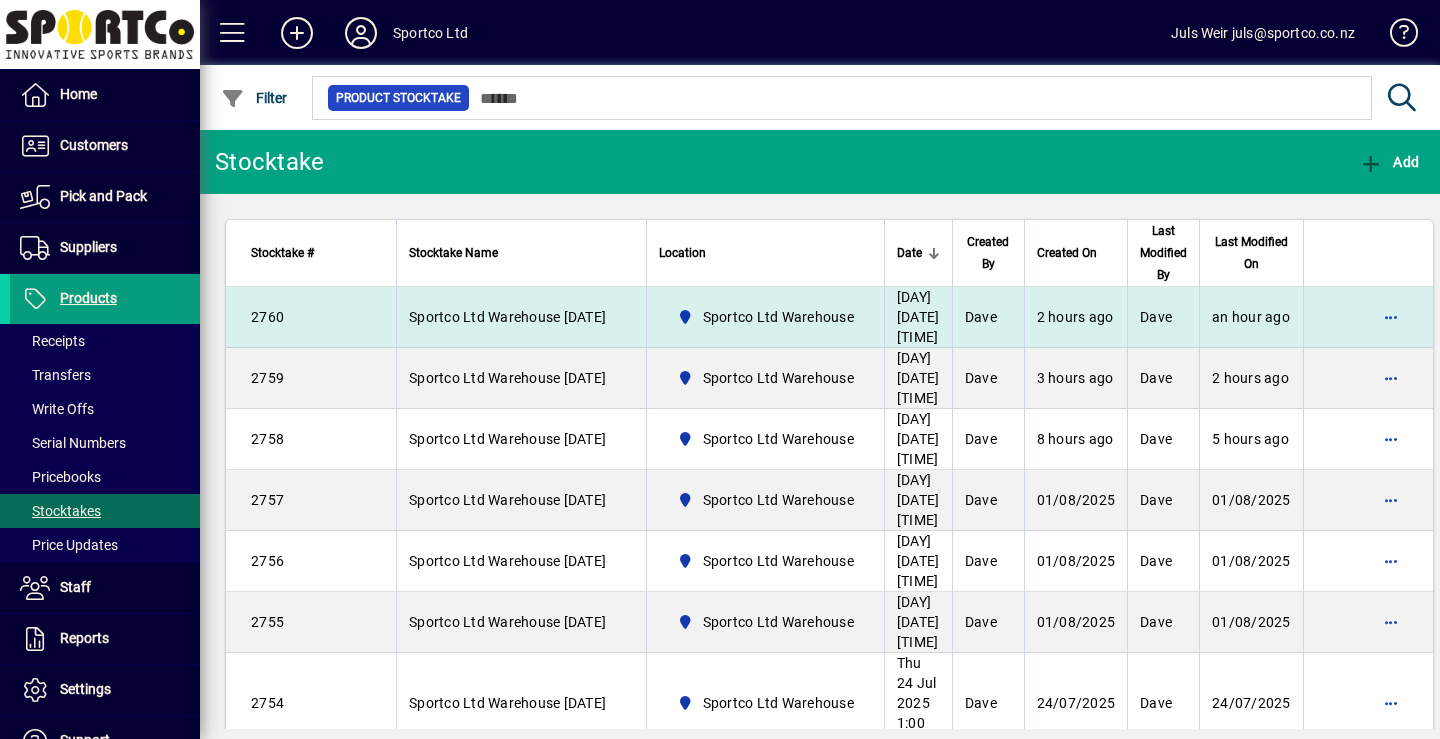 drag, startPoint x: 501, startPoint y: 333, endPoint x: 462, endPoint y: 345, distance: 40.804413 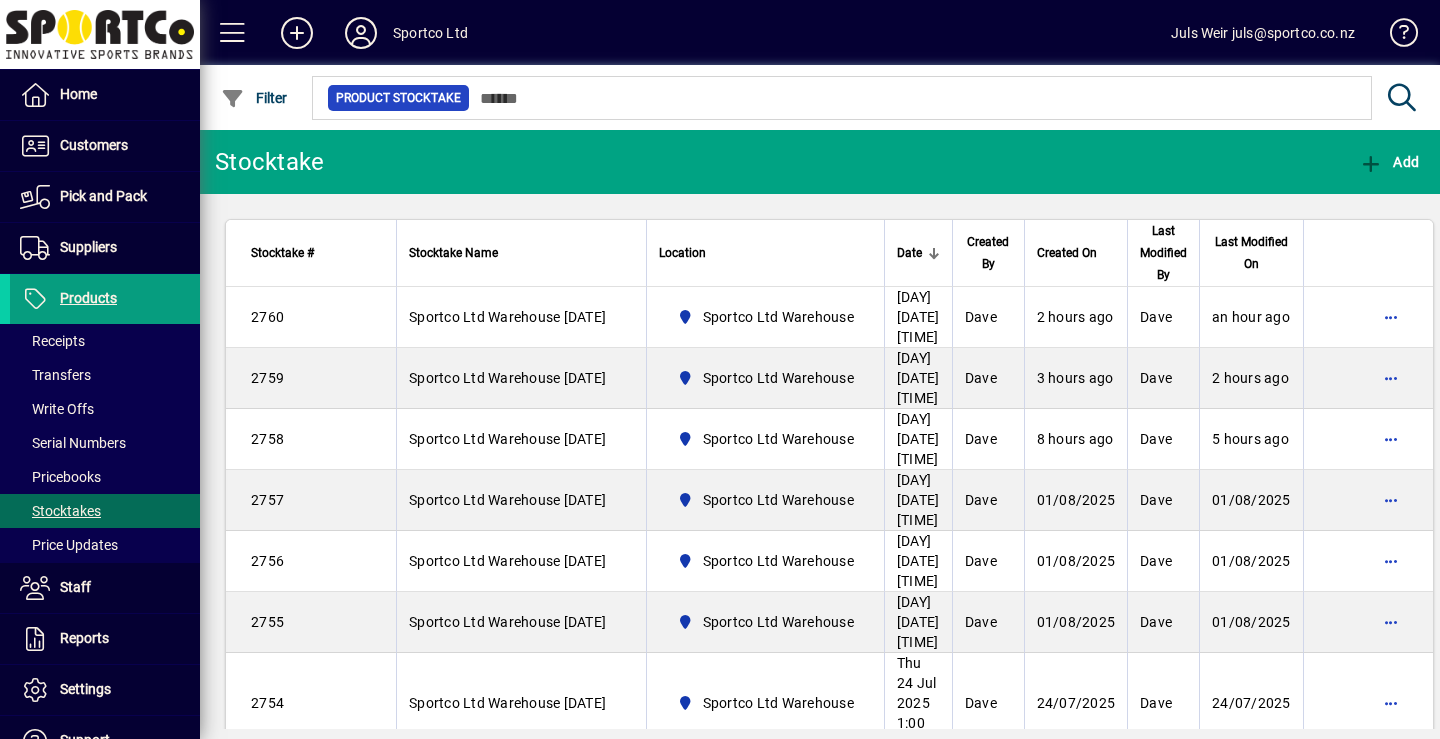 drag, startPoint x: 462, startPoint y: 345, endPoint x: 262, endPoint y: 332, distance: 200.42206 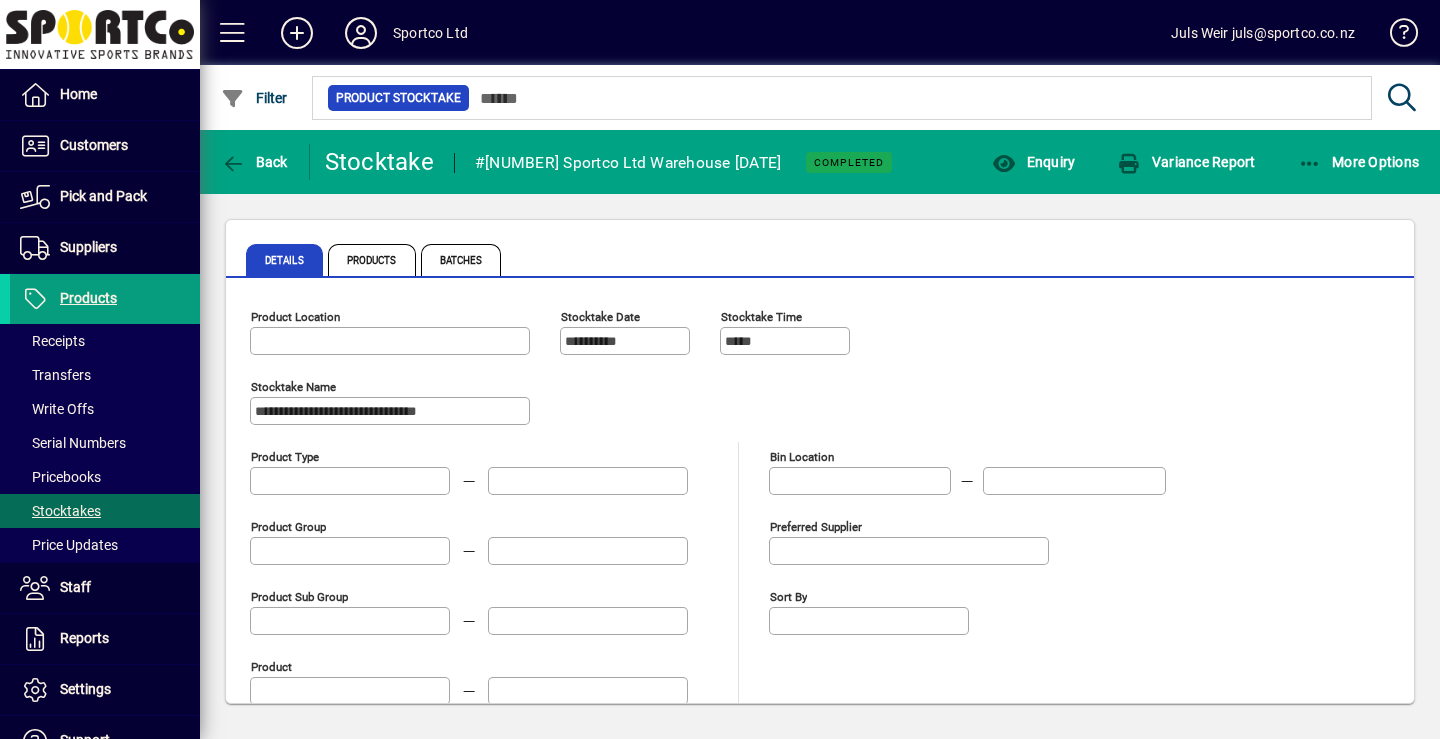 type on "**********" 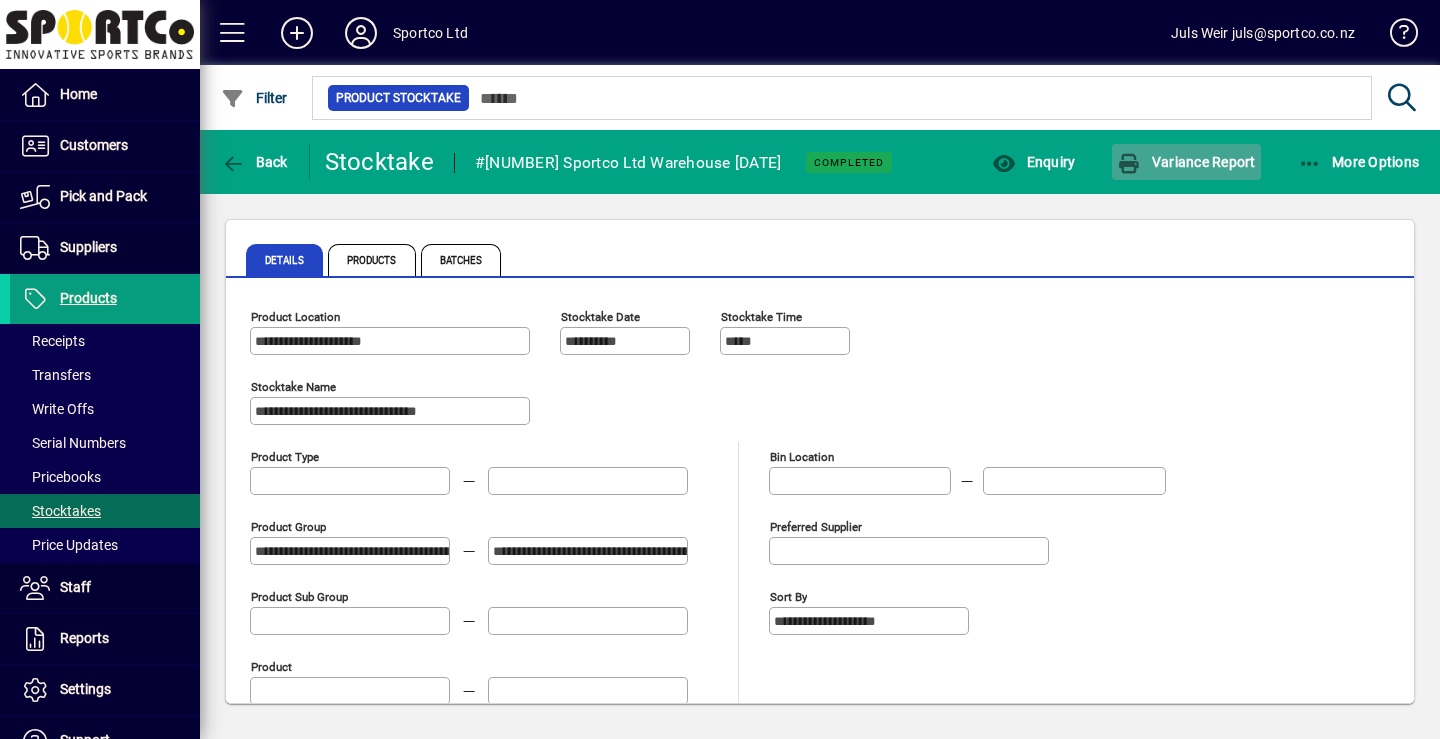 click on "Variance Report" 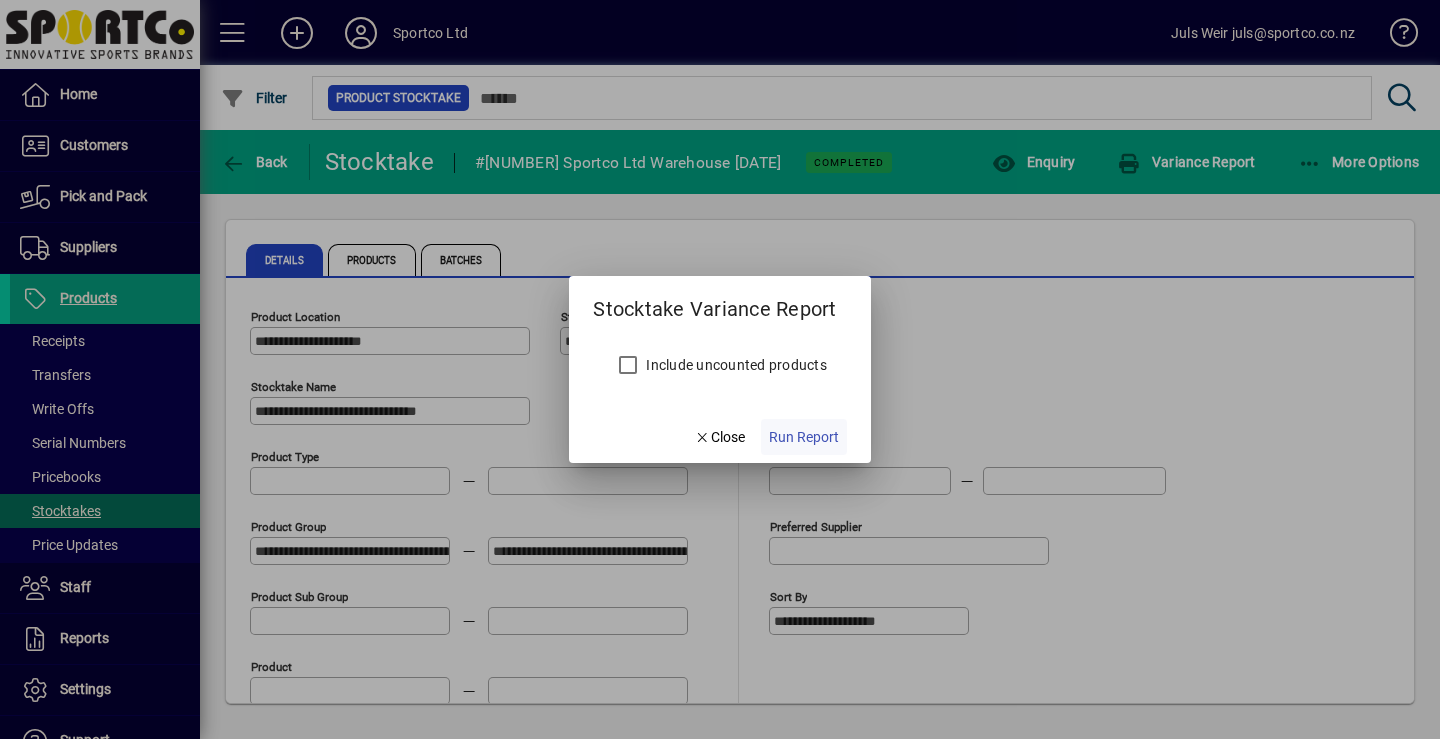 click on "Run Report" 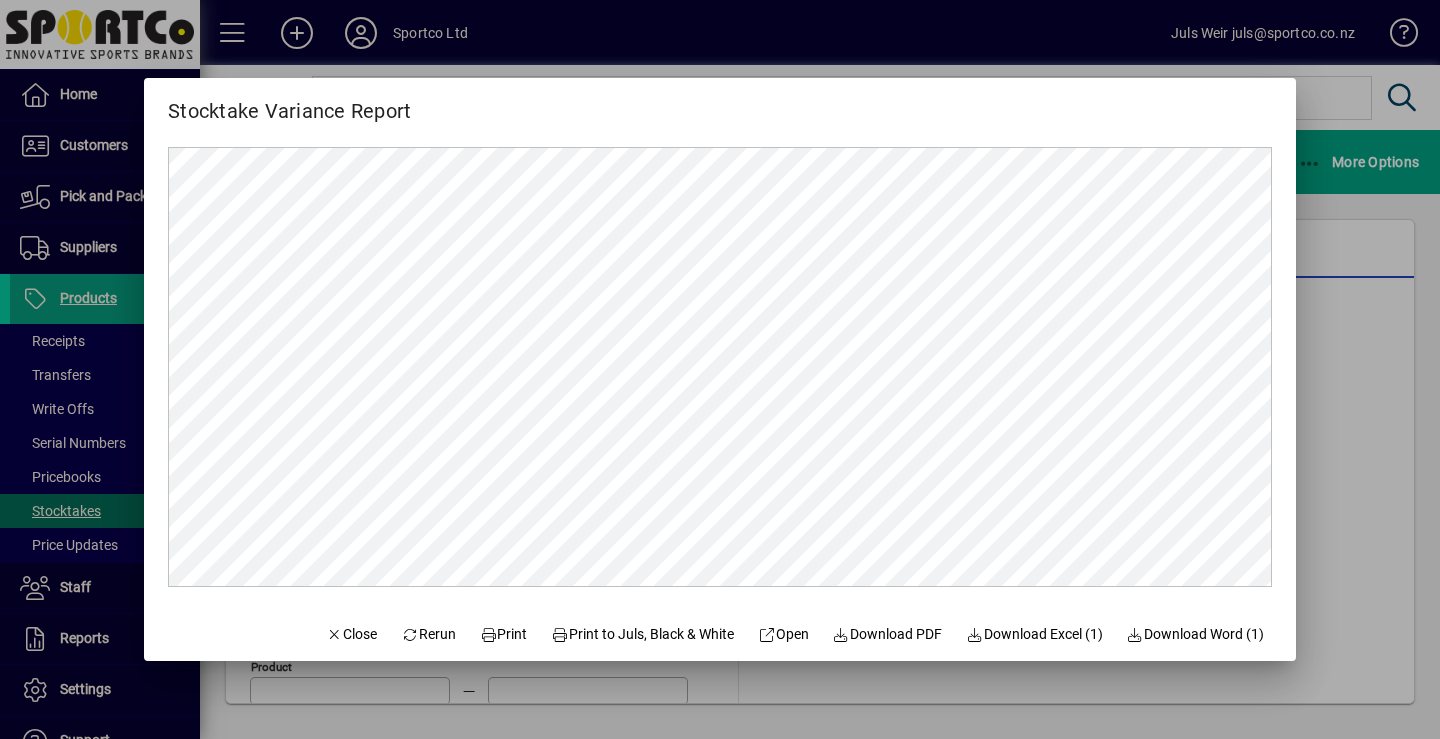 scroll, scrollTop: 0, scrollLeft: 0, axis: both 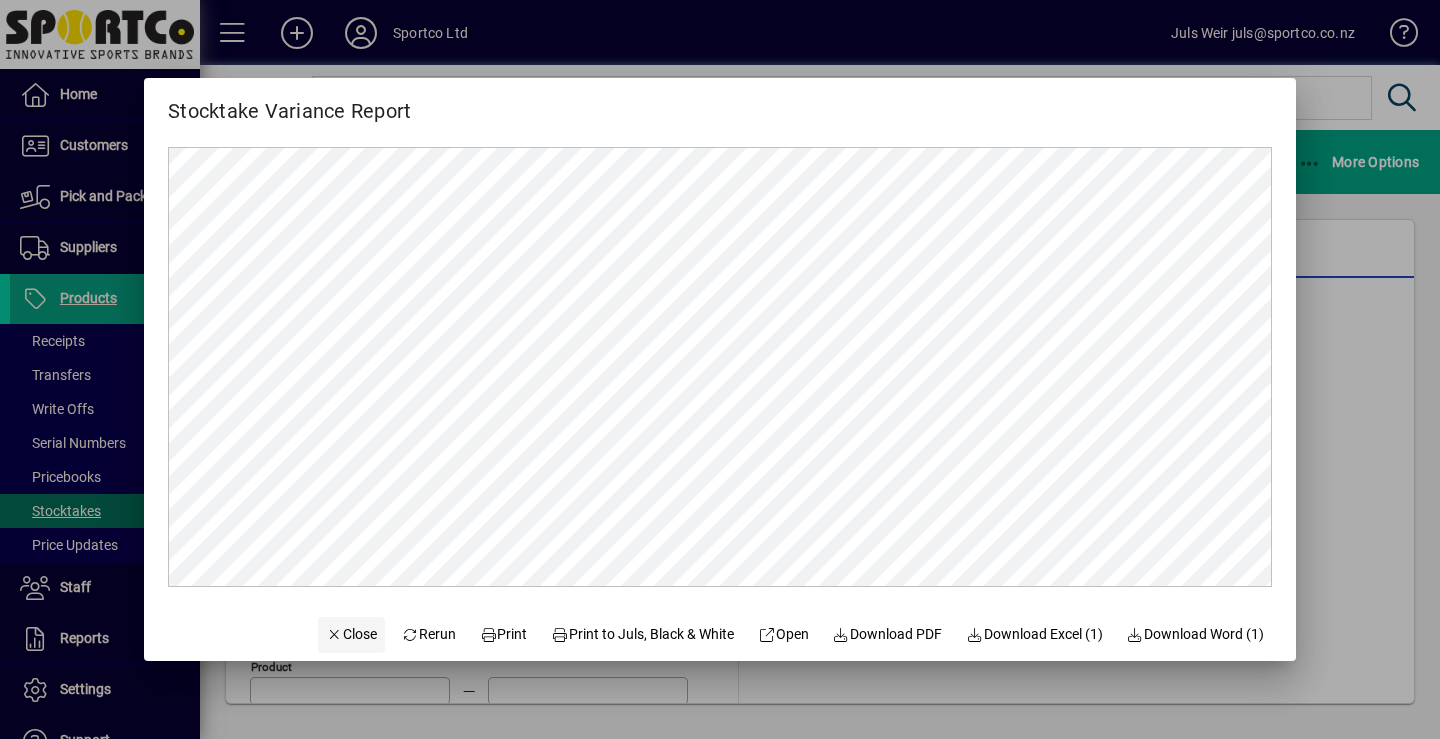 click 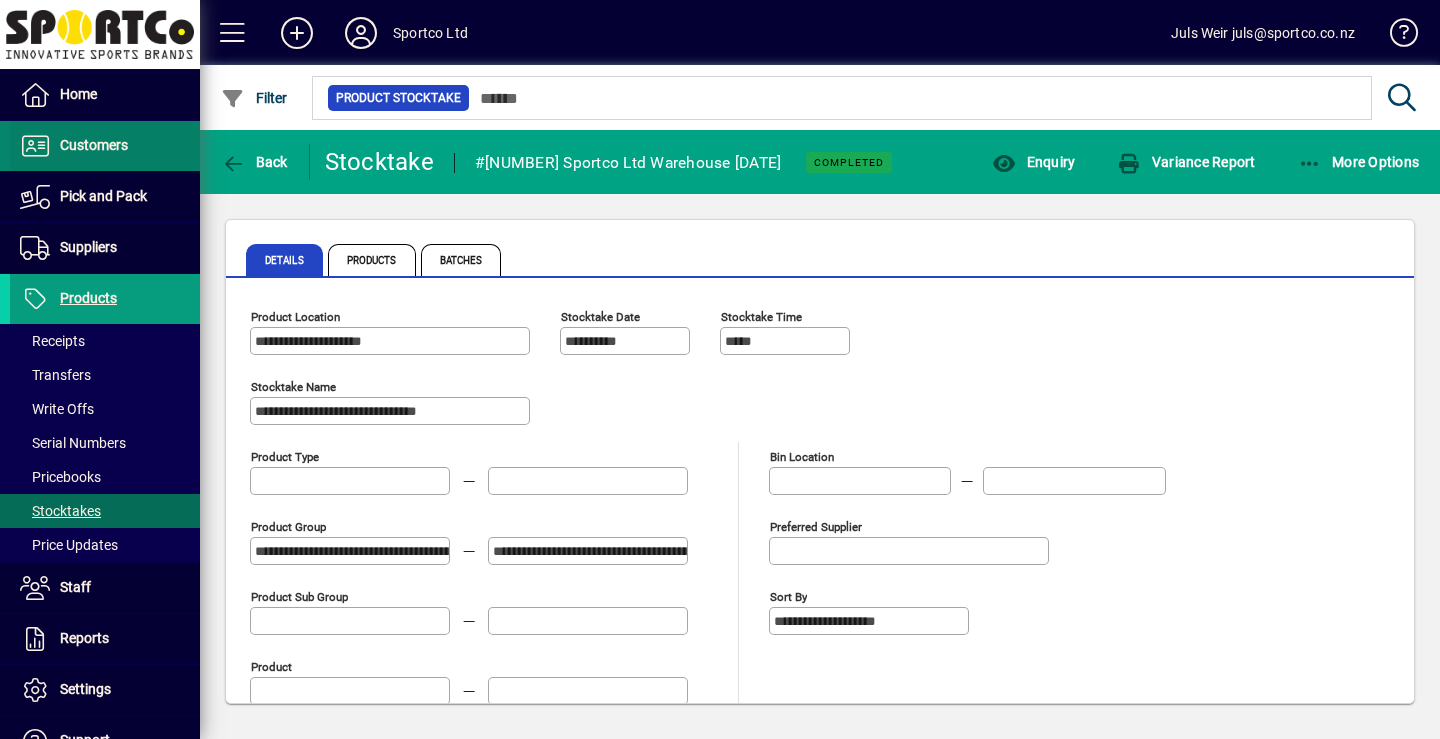 click on "Customers" at bounding box center [94, 145] 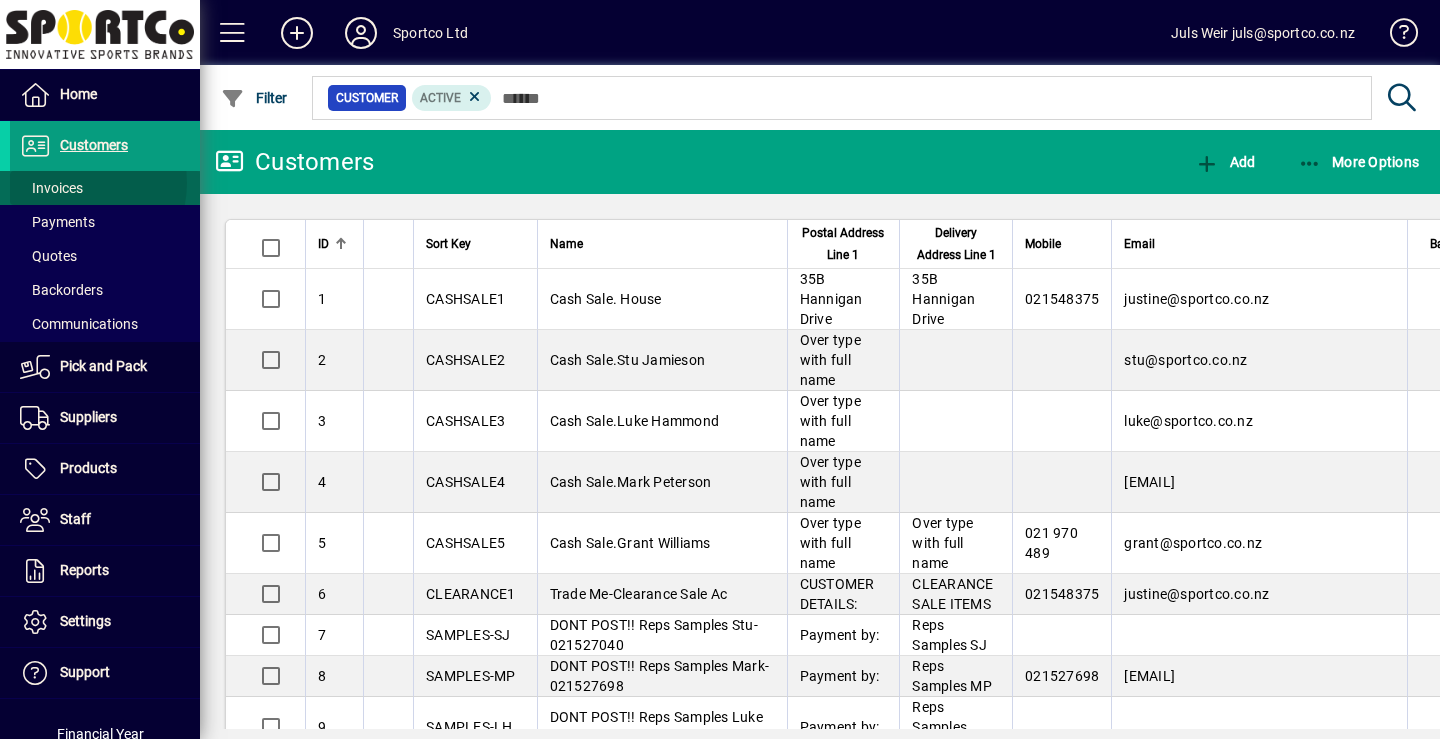 click on "Invoices" at bounding box center (51, 188) 